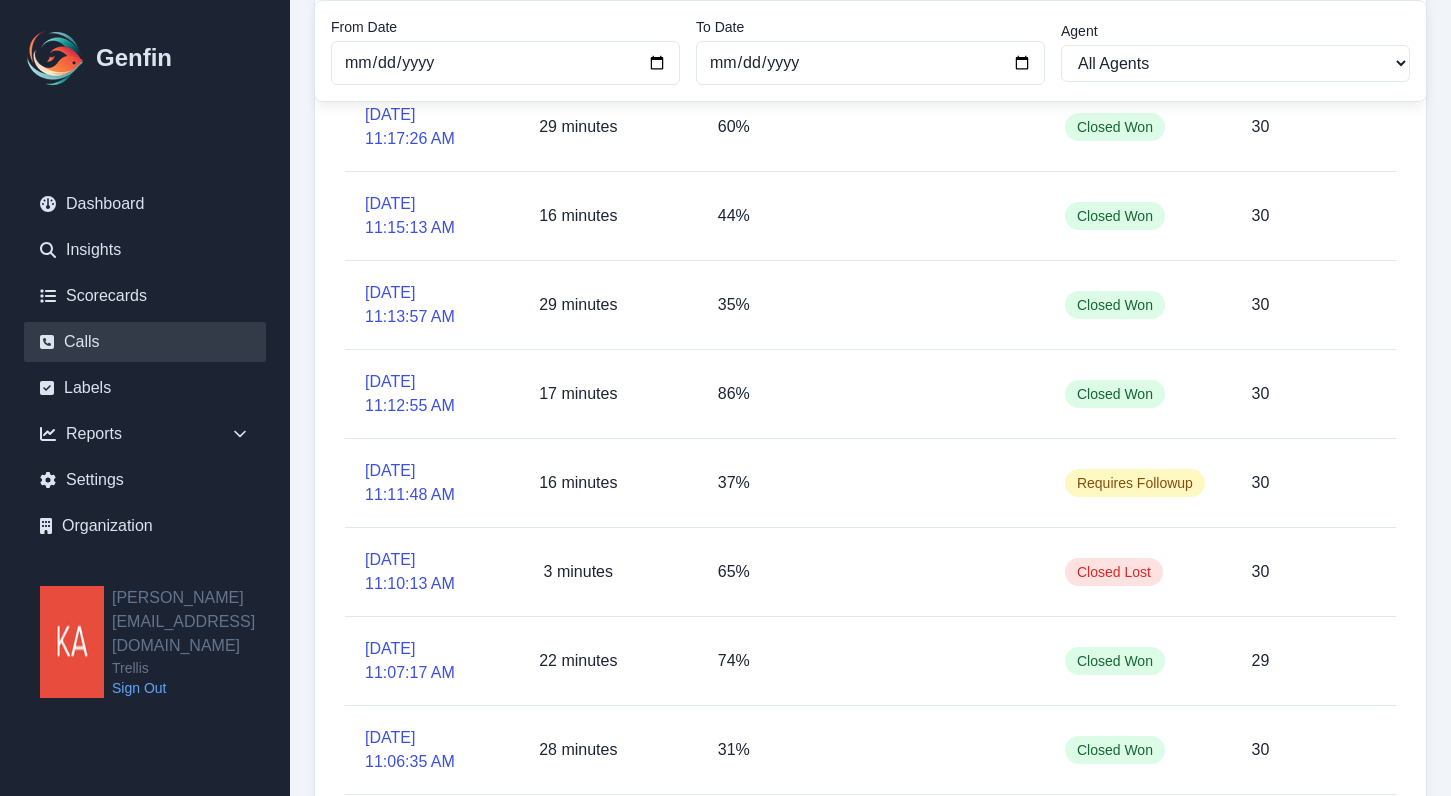 scroll, scrollTop: 517, scrollLeft: 0, axis: vertical 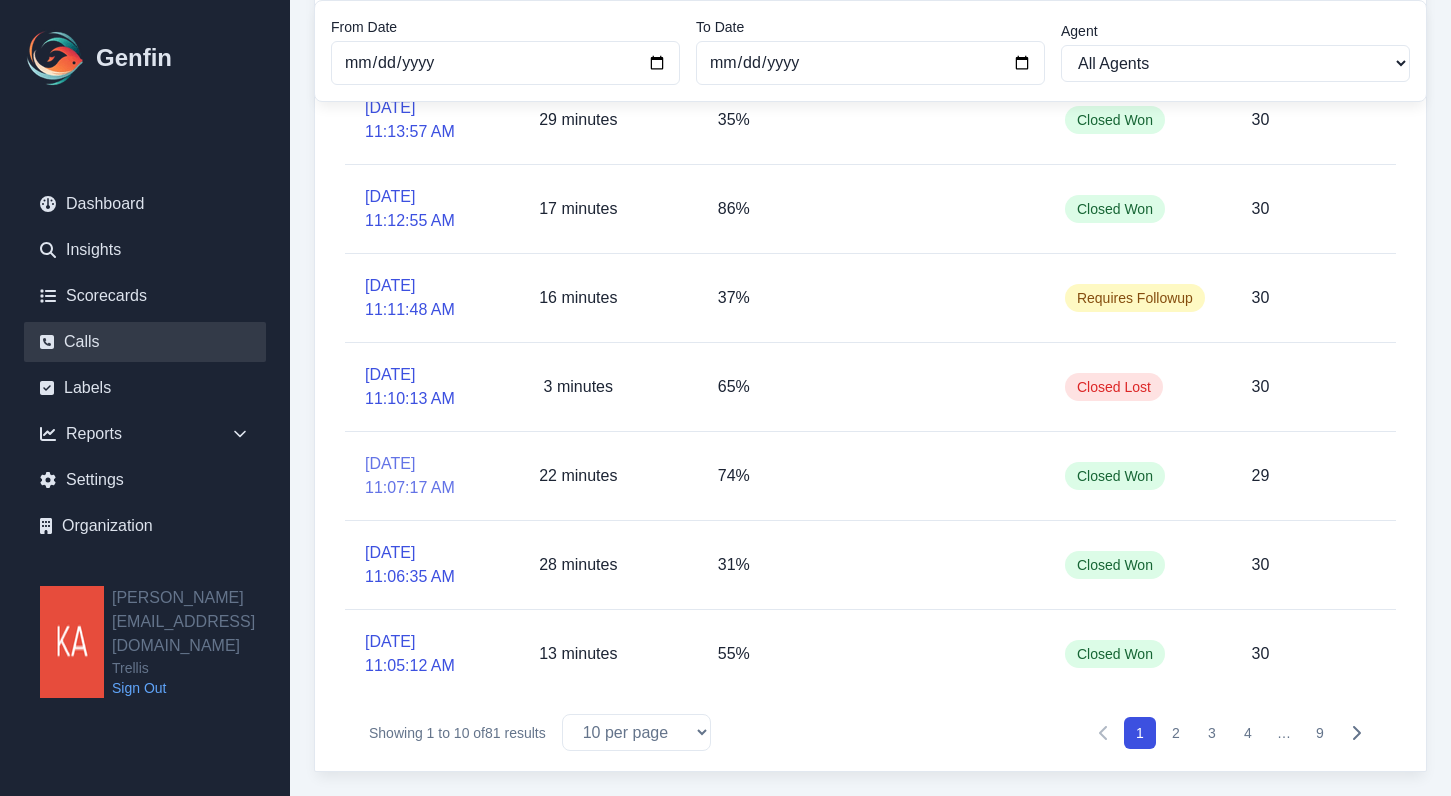click on "7/3/2025, 11:07:17 AM" at bounding box center (423, 476) 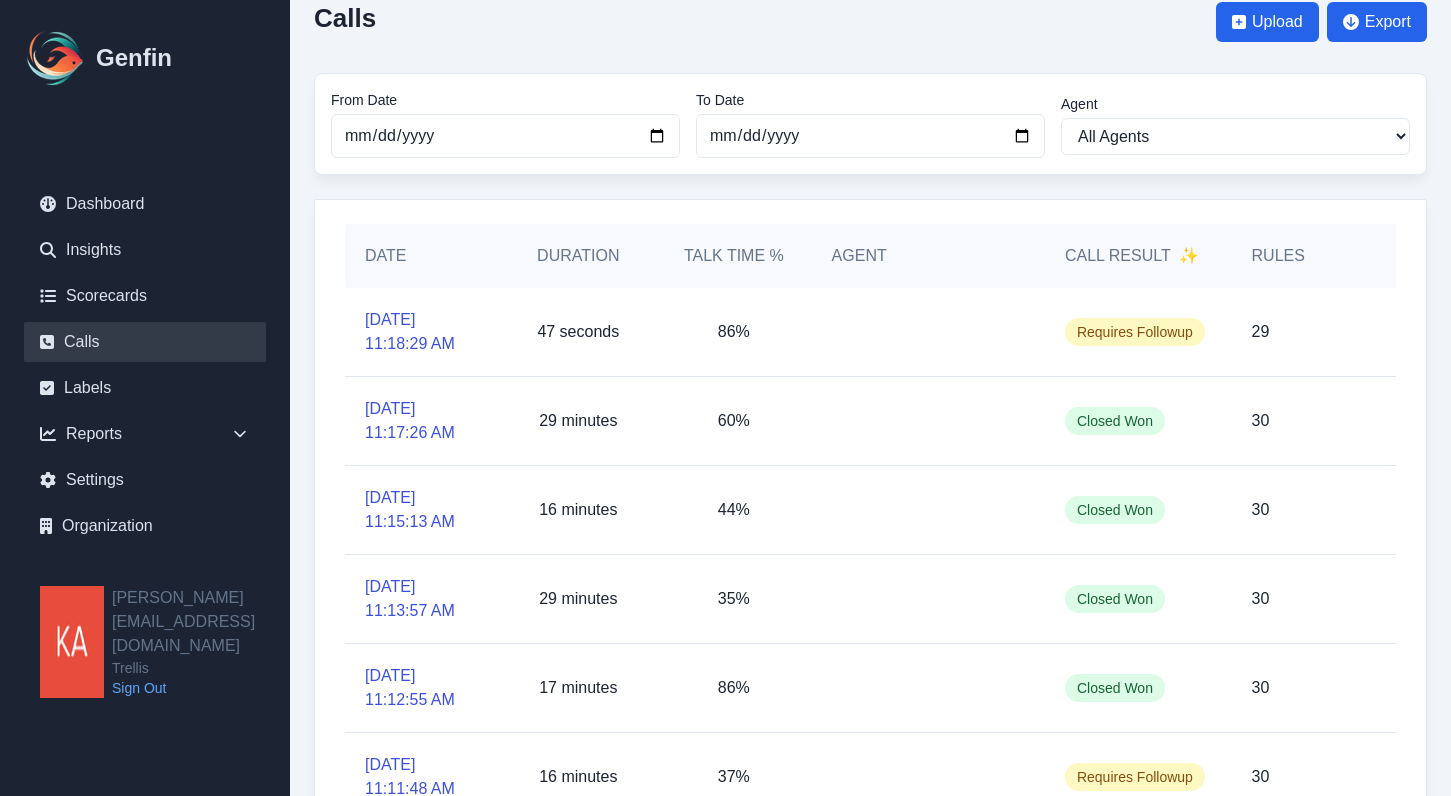 scroll, scrollTop: 0, scrollLeft: 0, axis: both 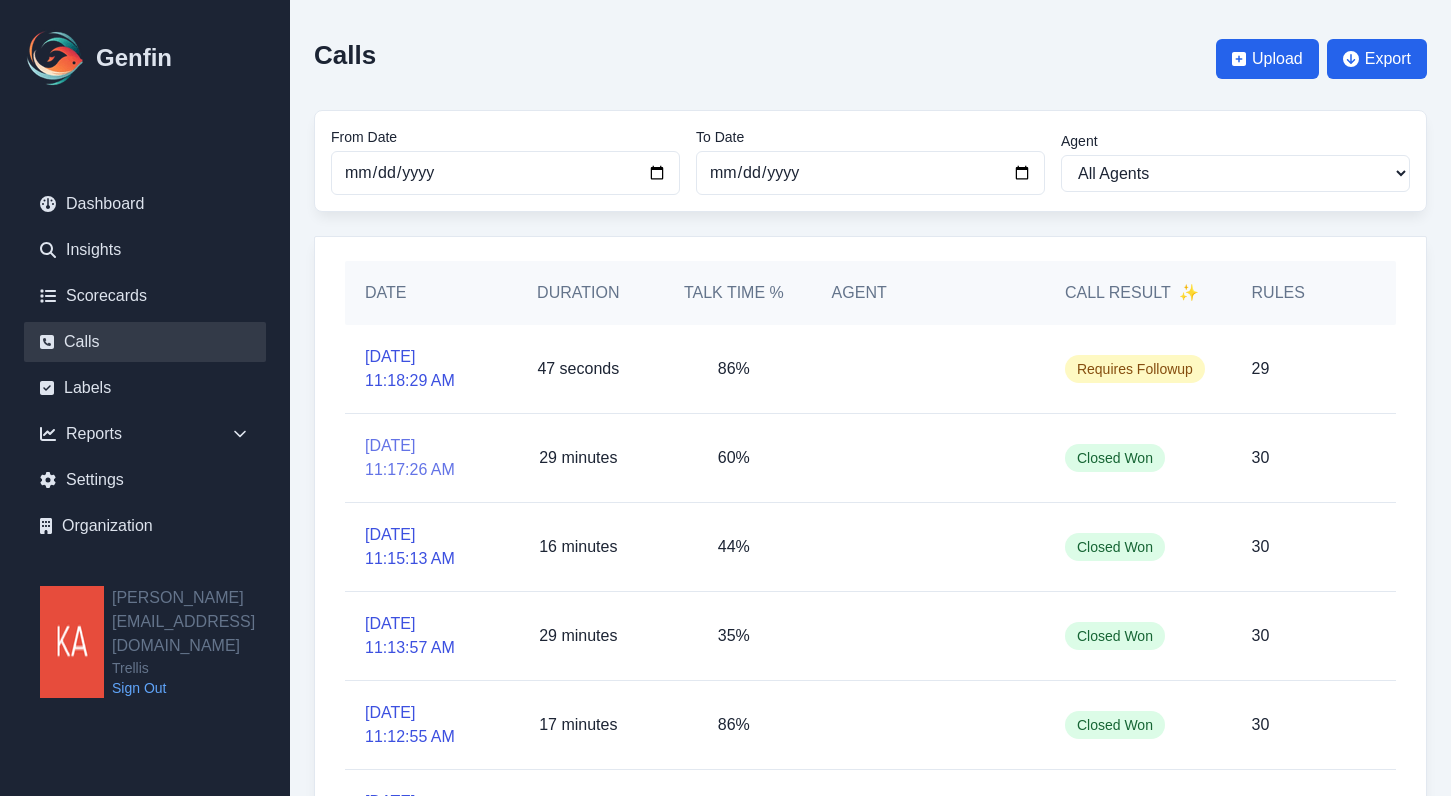 click on "7/3/2025, 11:17:26 AM" at bounding box center (423, 458) 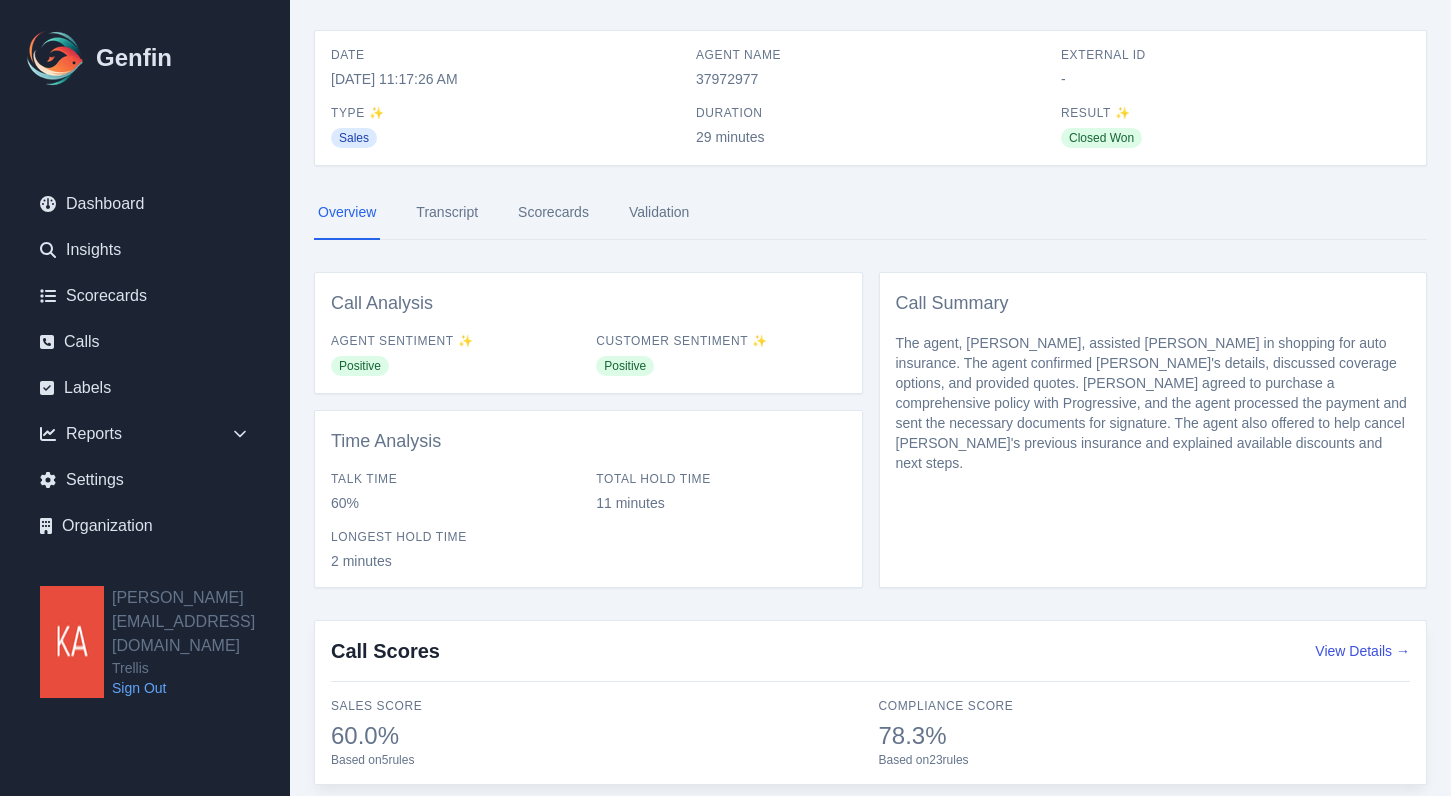 scroll, scrollTop: 260, scrollLeft: 0, axis: vertical 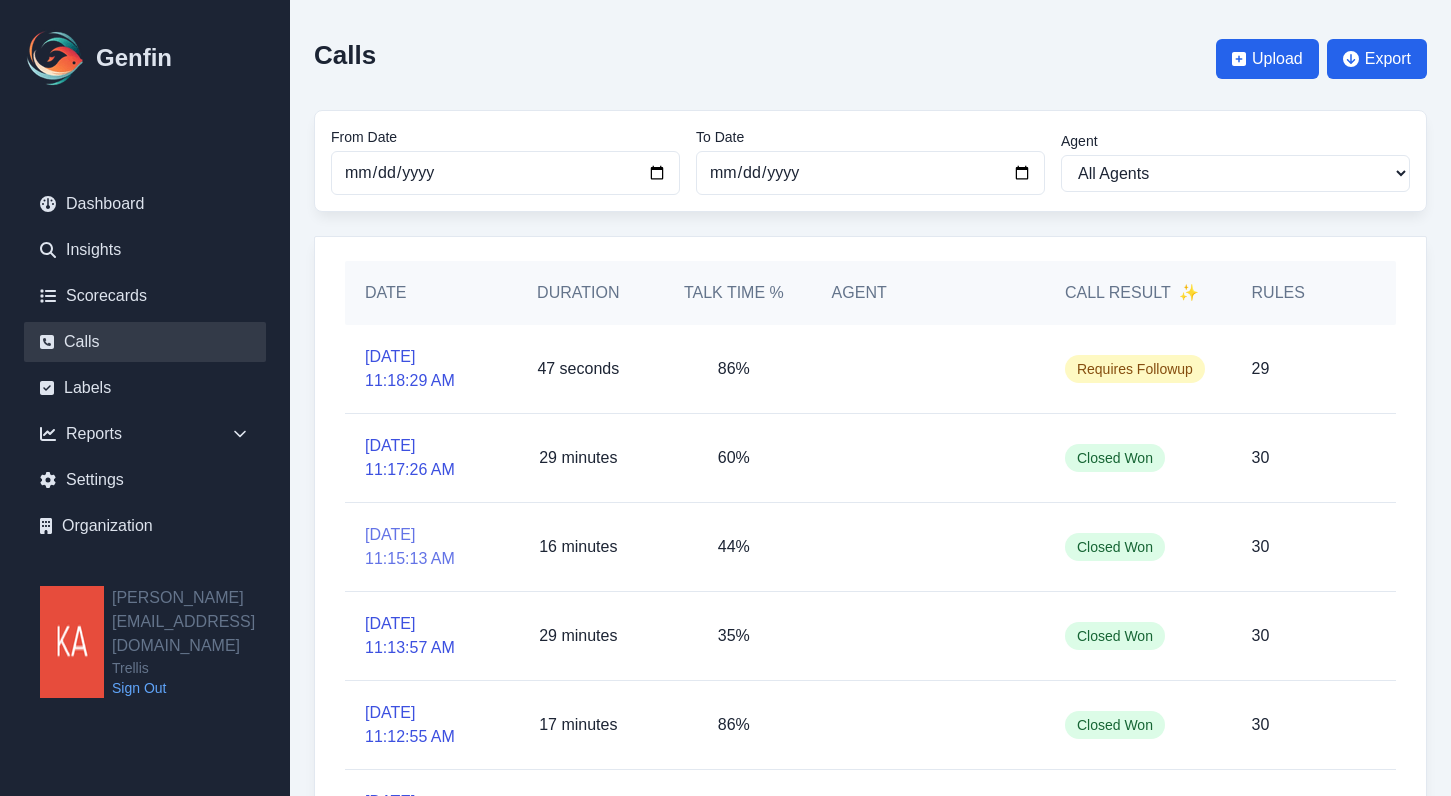 click on "7/3/2025, 11:15:13 AM" at bounding box center (423, 547) 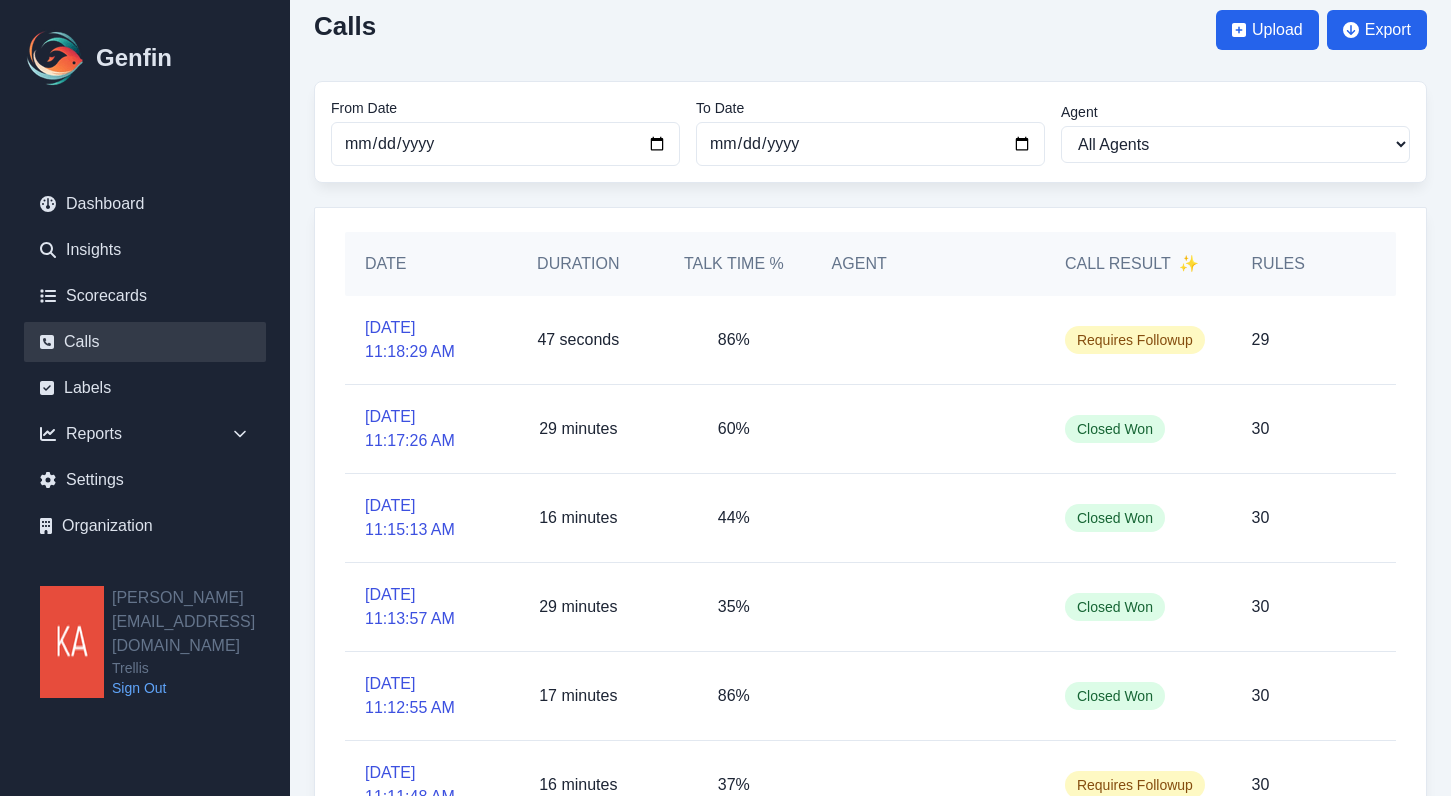scroll, scrollTop: 33, scrollLeft: 0, axis: vertical 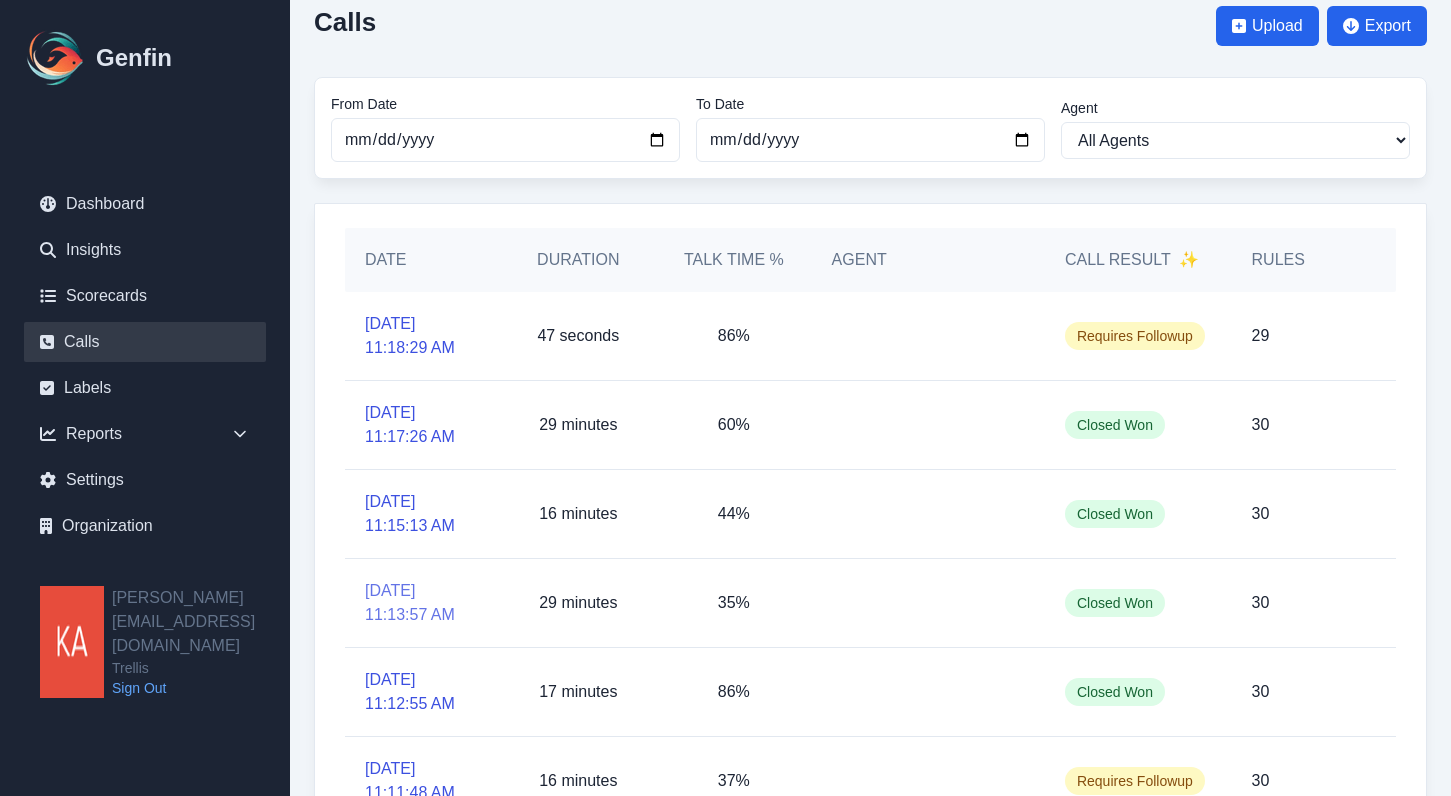 click on "7/3/2025, 11:13:57 AM" at bounding box center (423, 603) 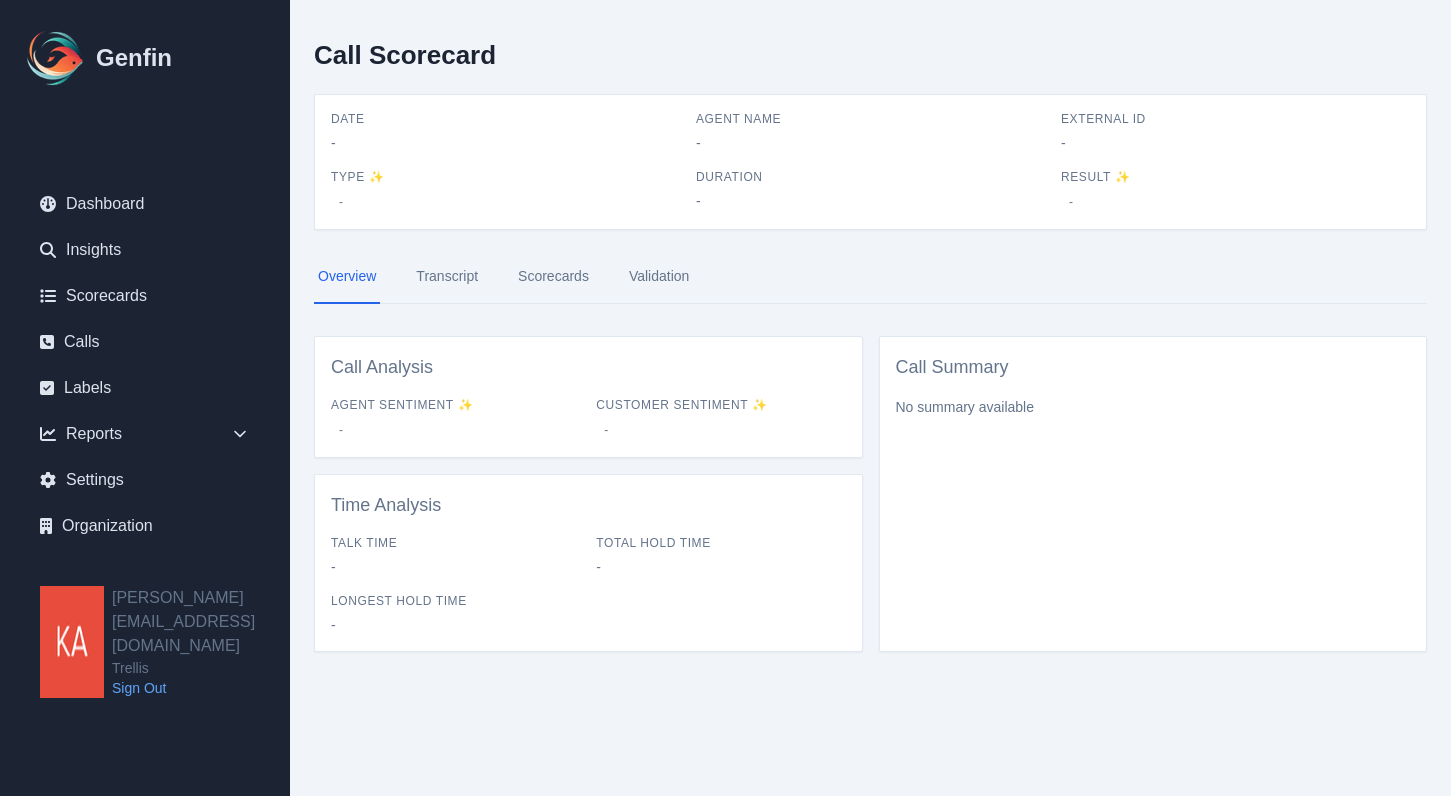 scroll, scrollTop: 0, scrollLeft: 0, axis: both 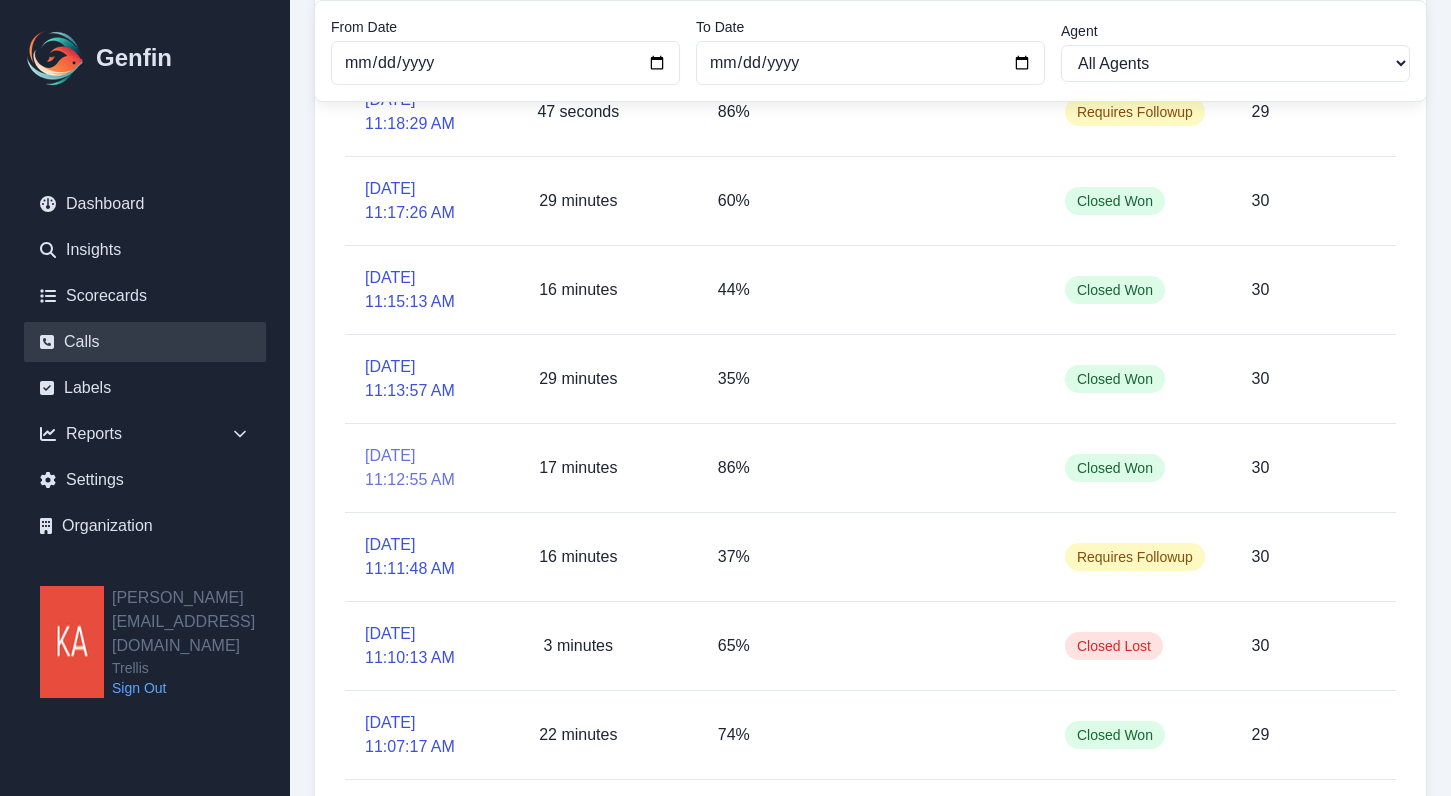 click on "7/3/2025, 11:12:55 AM" at bounding box center (423, 468) 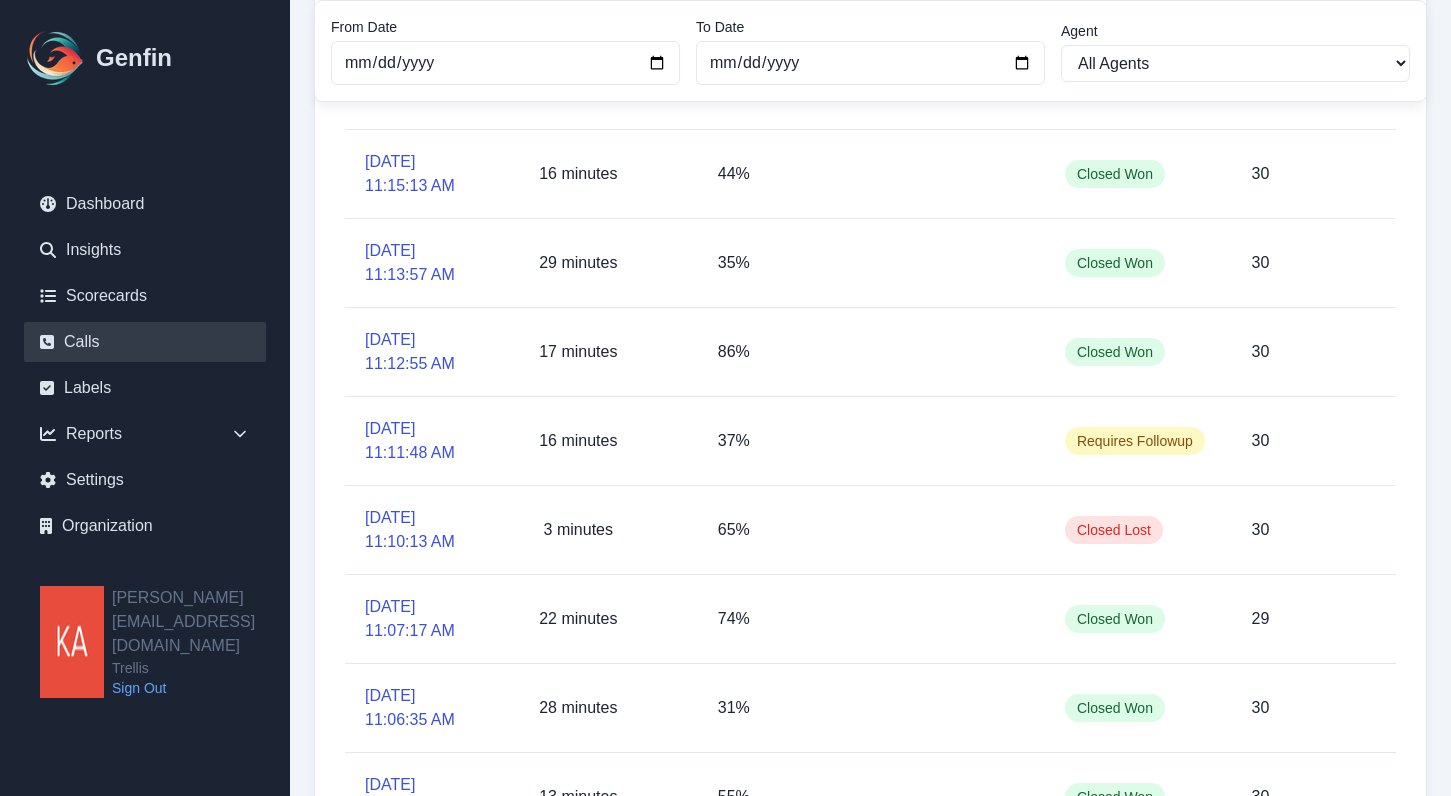 scroll, scrollTop: 419, scrollLeft: 0, axis: vertical 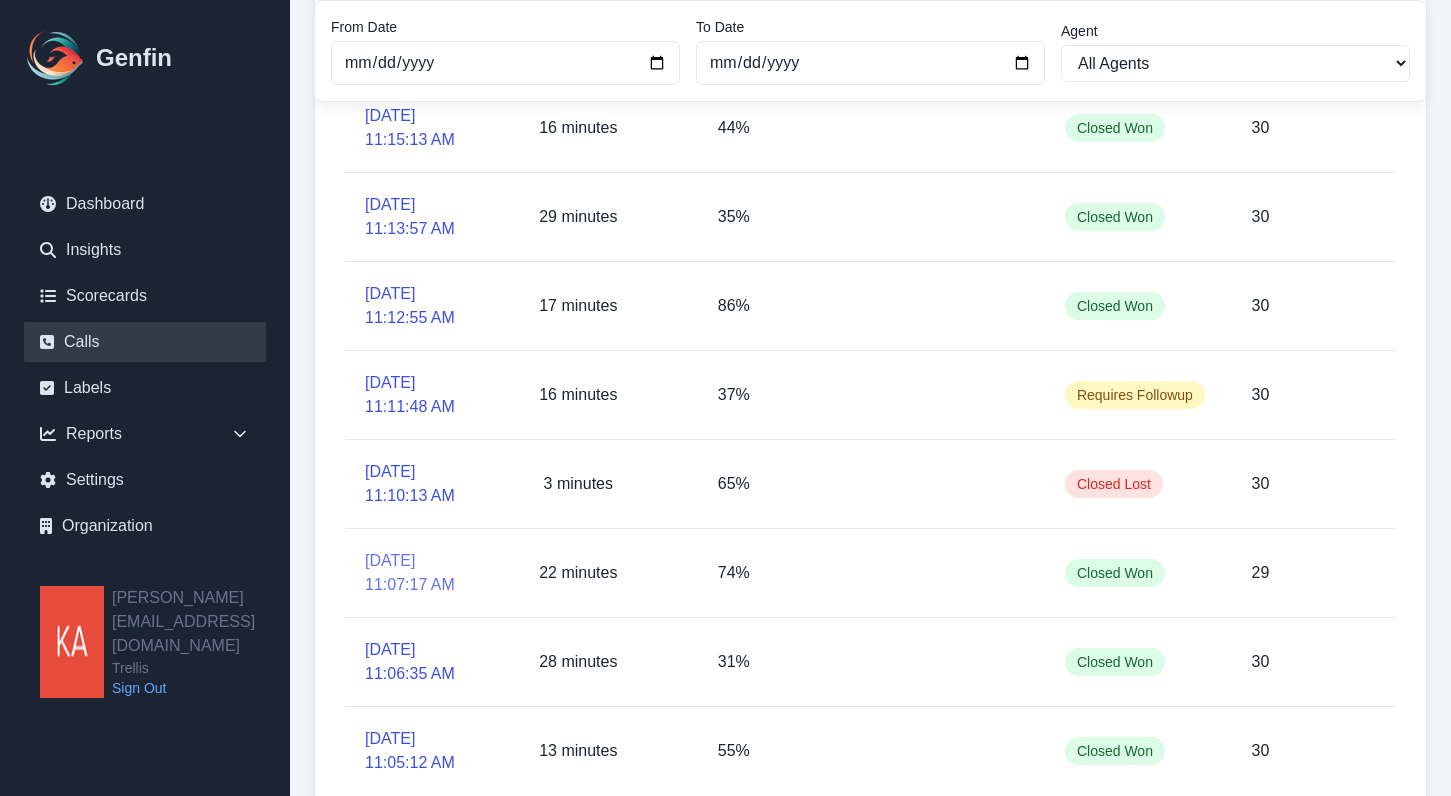 click on "7/3/2025, 11:07:17 AM" at bounding box center (423, 573) 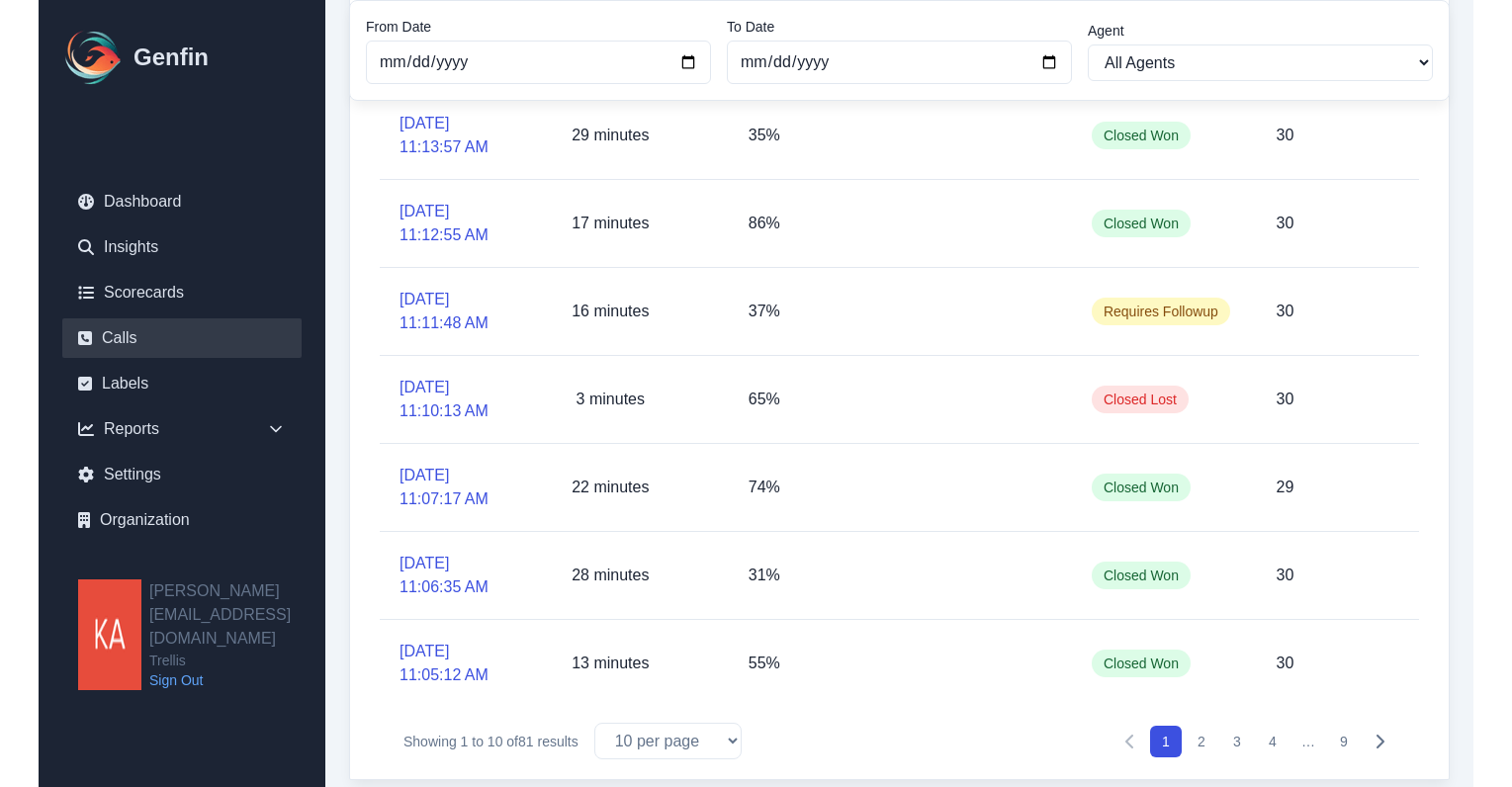 scroll, scrollTop: 511, scrollLeft: 0, axis: vertical 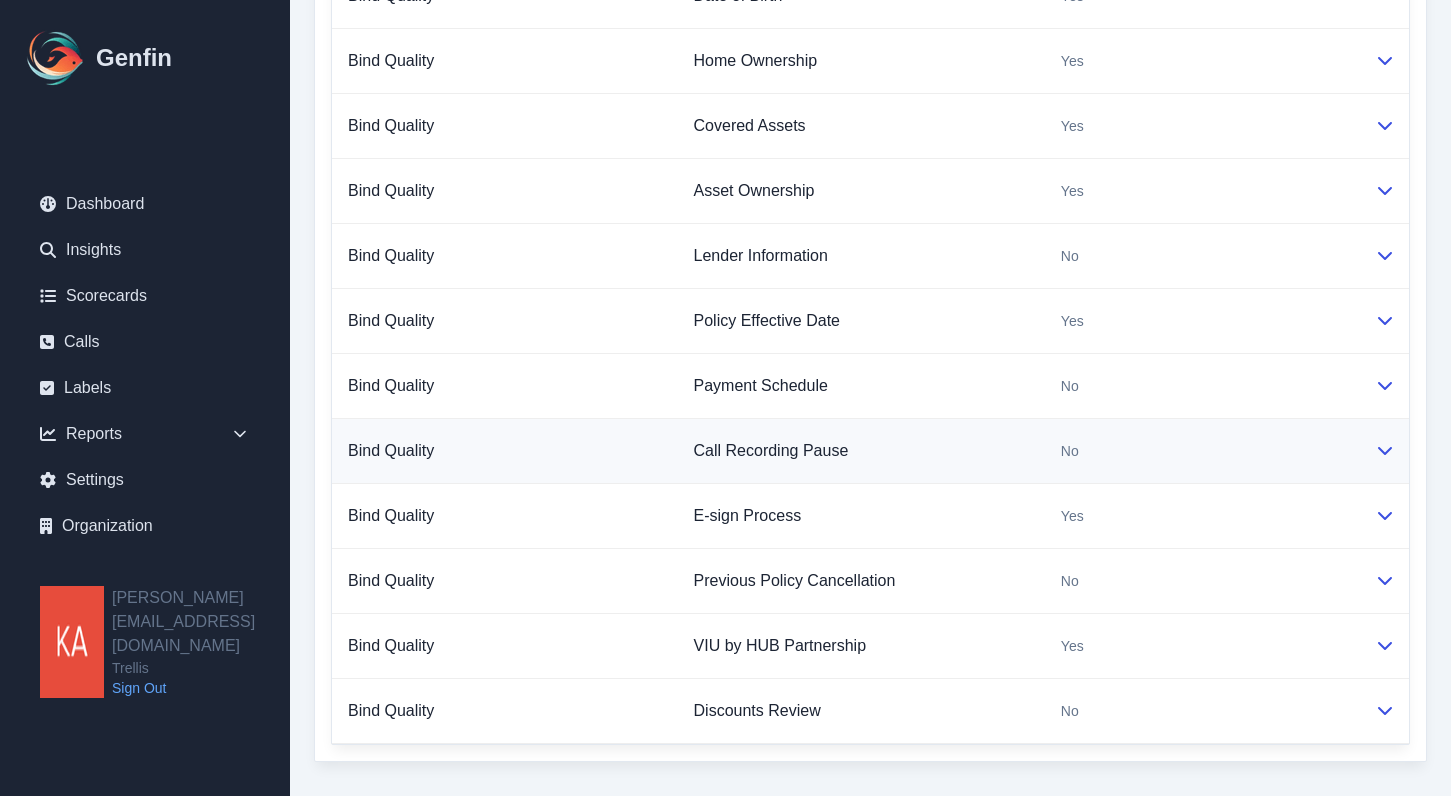 click on "Call Recording Pause" at bounding box center (861, 451) 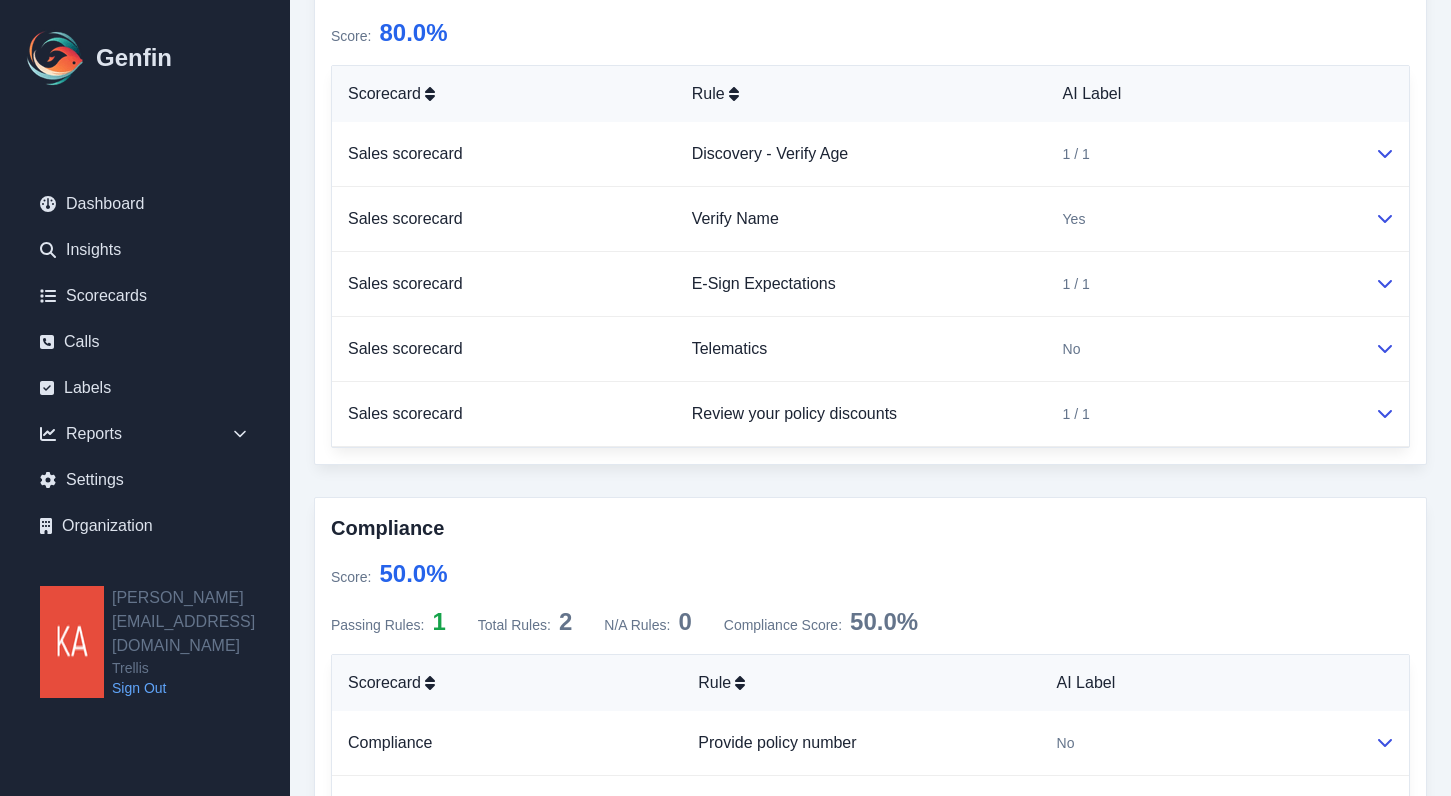 scroll, scrollTop: 0, scrollLeft: 0, axis: both 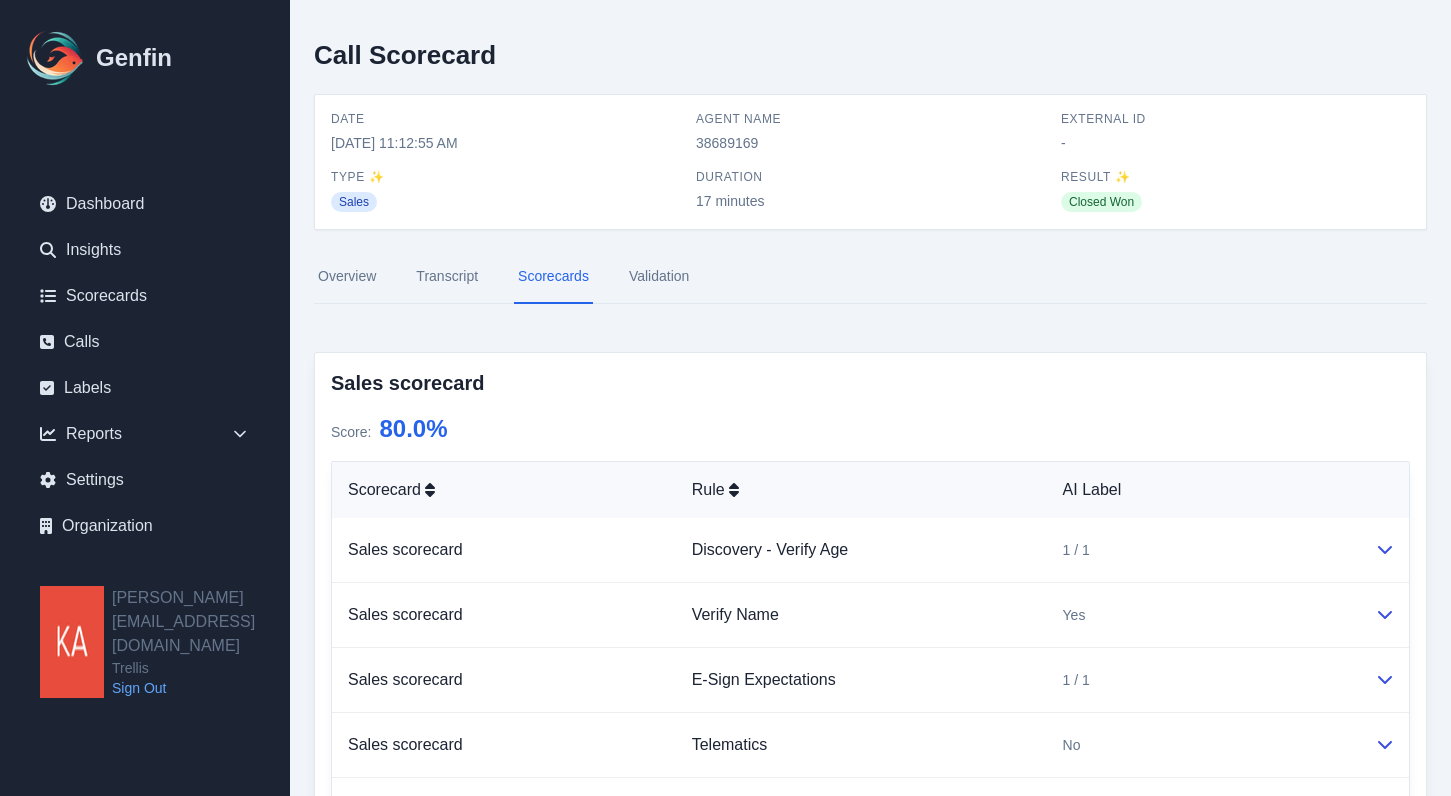 click on "Overview" at bounding box center (347, 277) 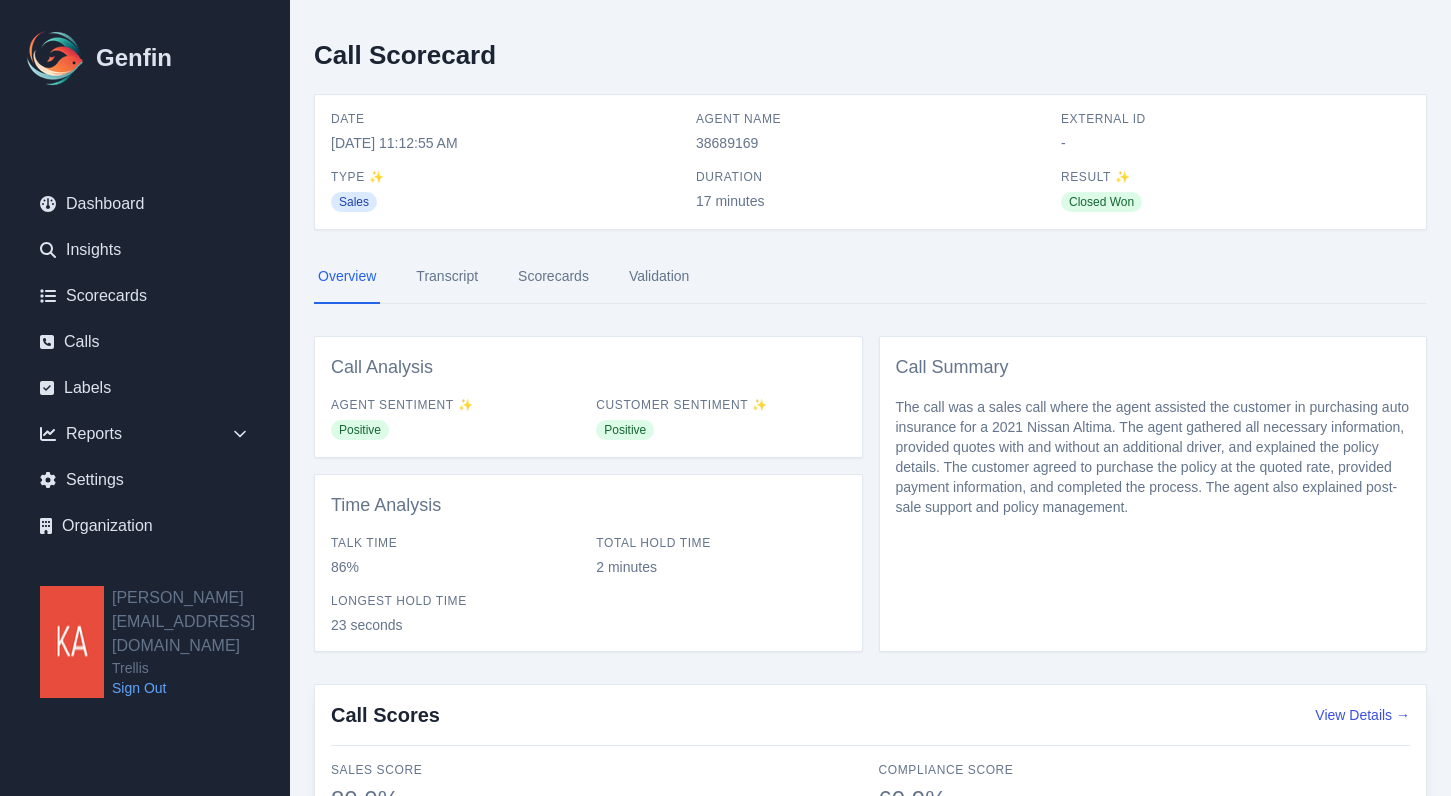 click on "Transcript" at bounding box center (447, 277) 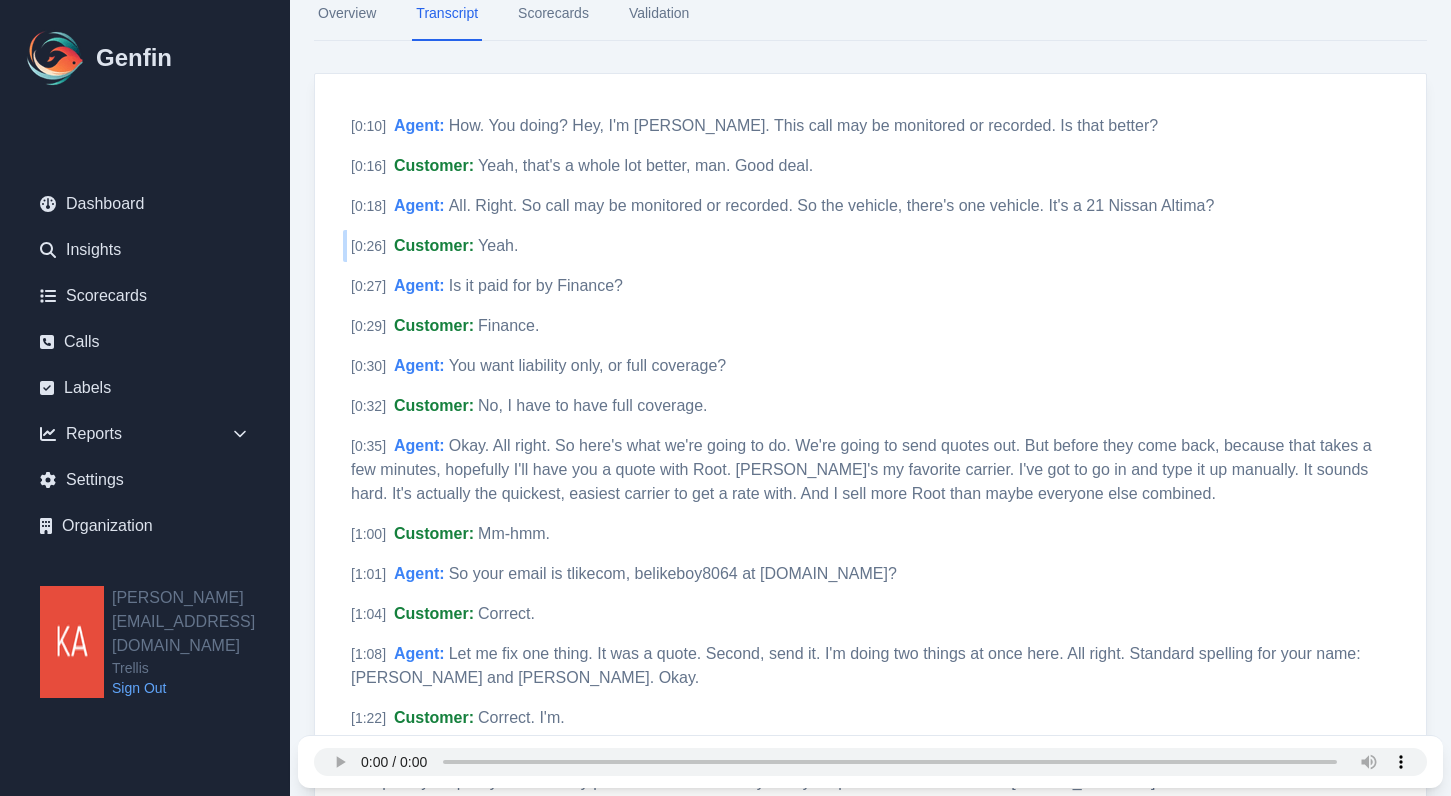 scroll, scrollTop: 0, scrollLeft: 0, axis: both 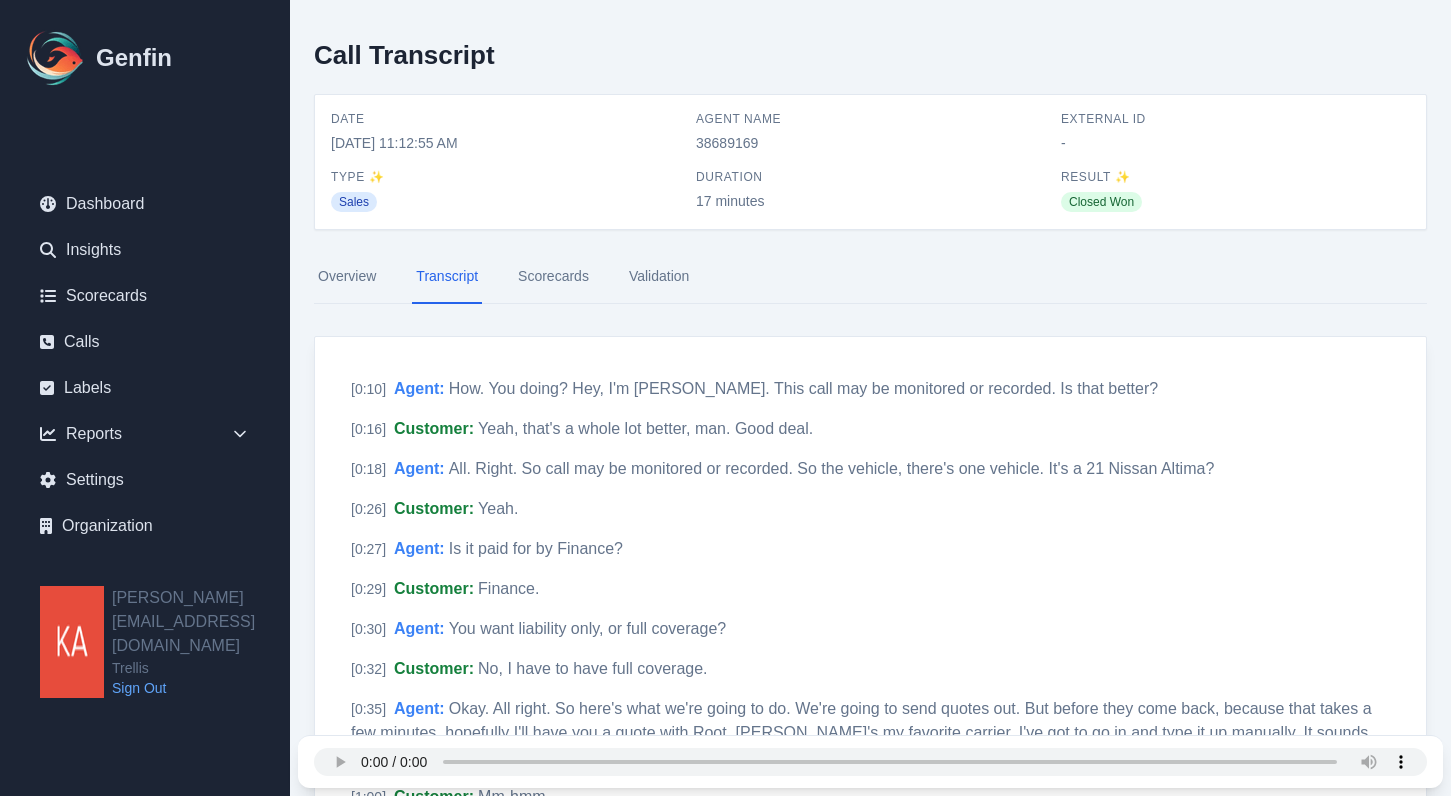click on "Dashboard Insights Scorecards Calls Labels Reports Sales Compliance Agents Settings Organization" at bounding box center [145, 369] 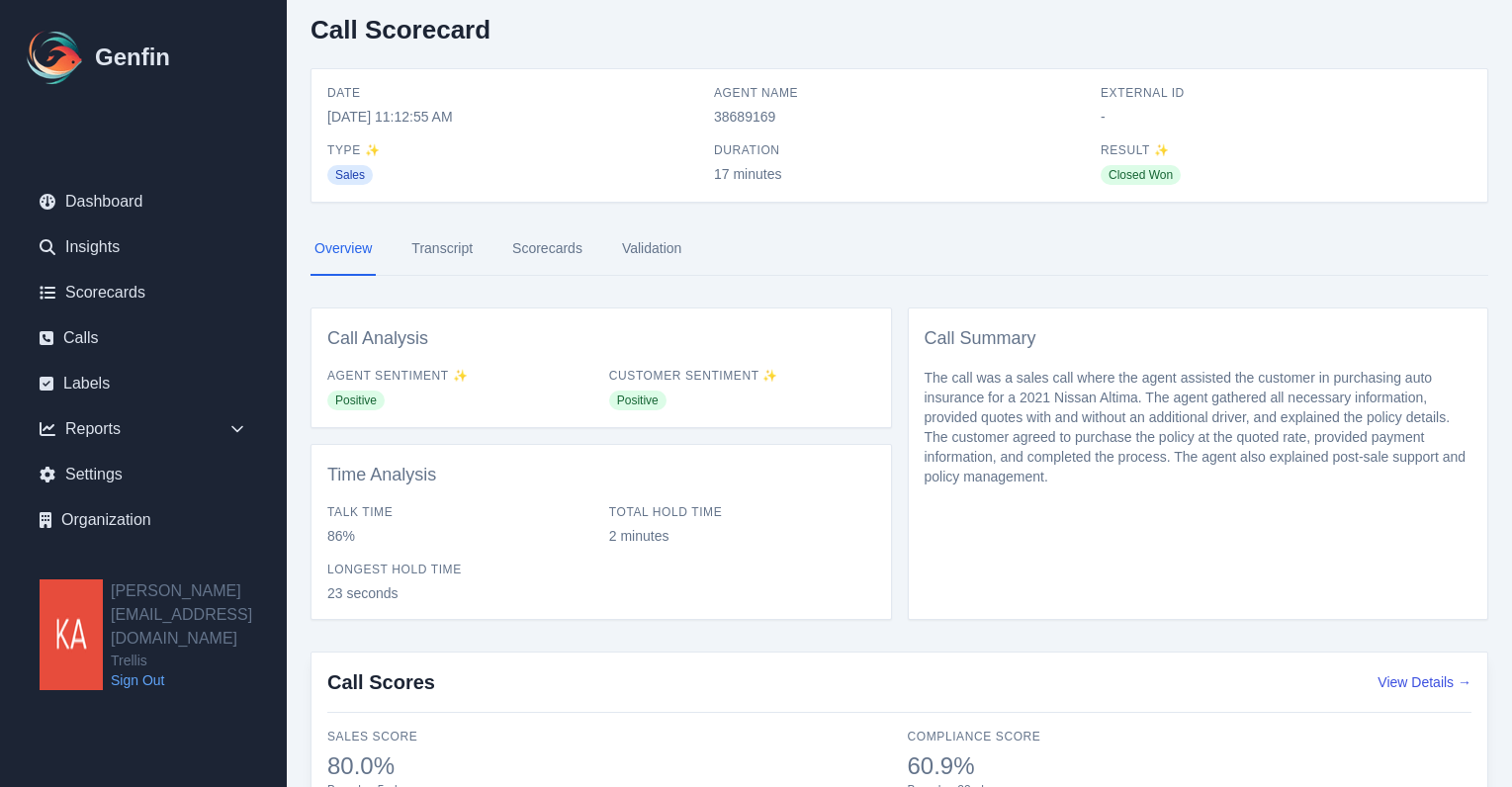 scroll, scrollTop: 37, scrollLeft: 0, axis: vertical 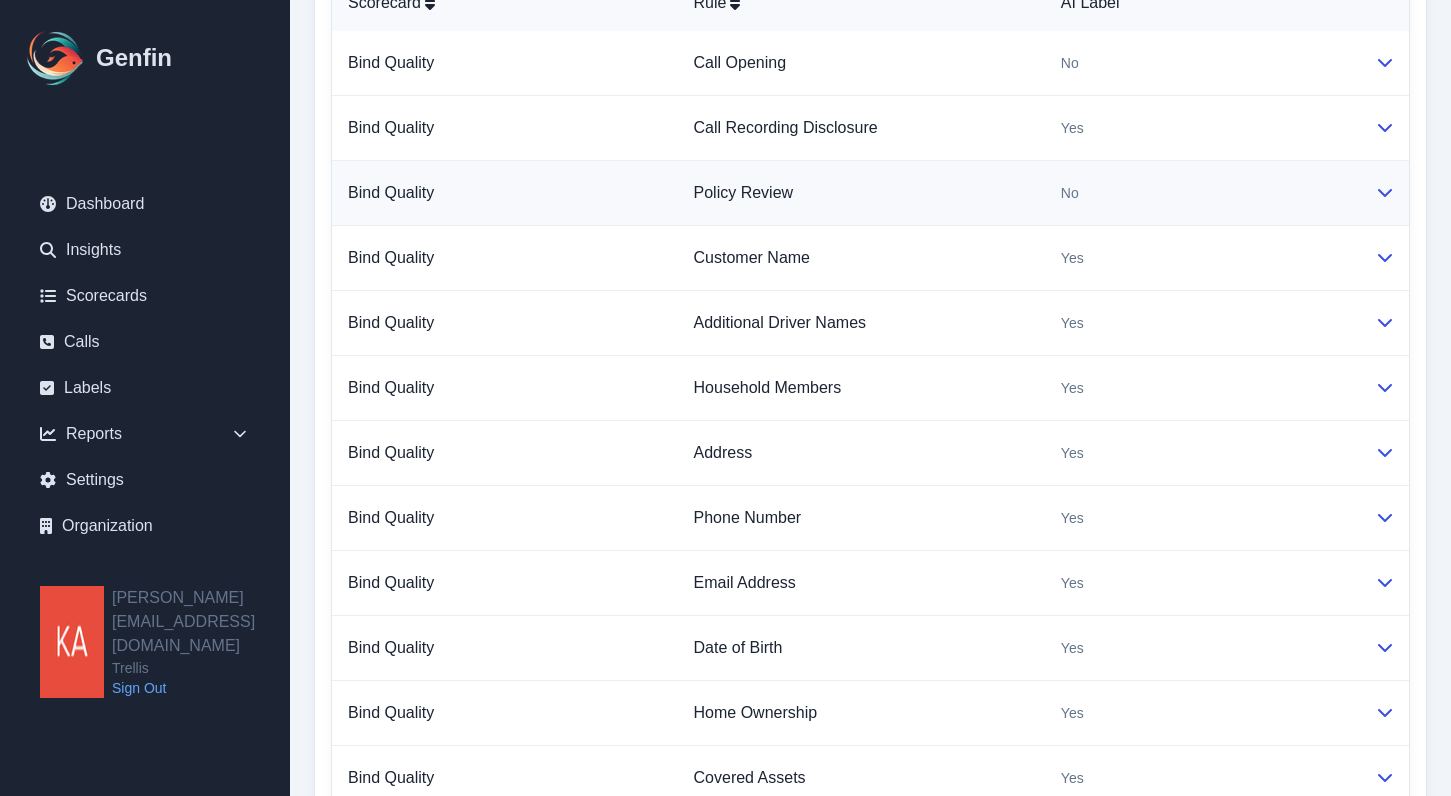 click on "No" at bounding box center (1202, 193) 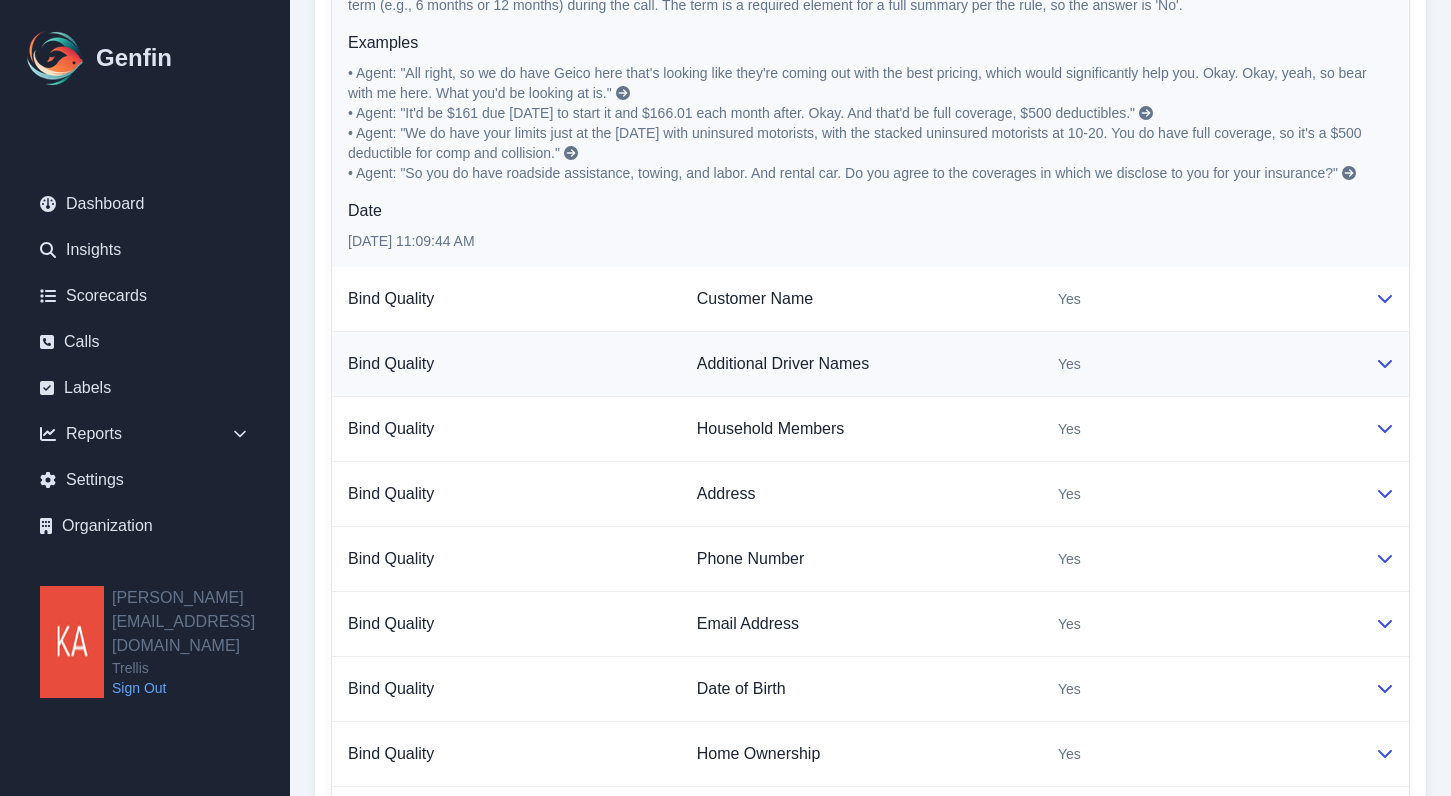 scroll, scrollTop: 2094, scrollLeft: 0, axis: vertical 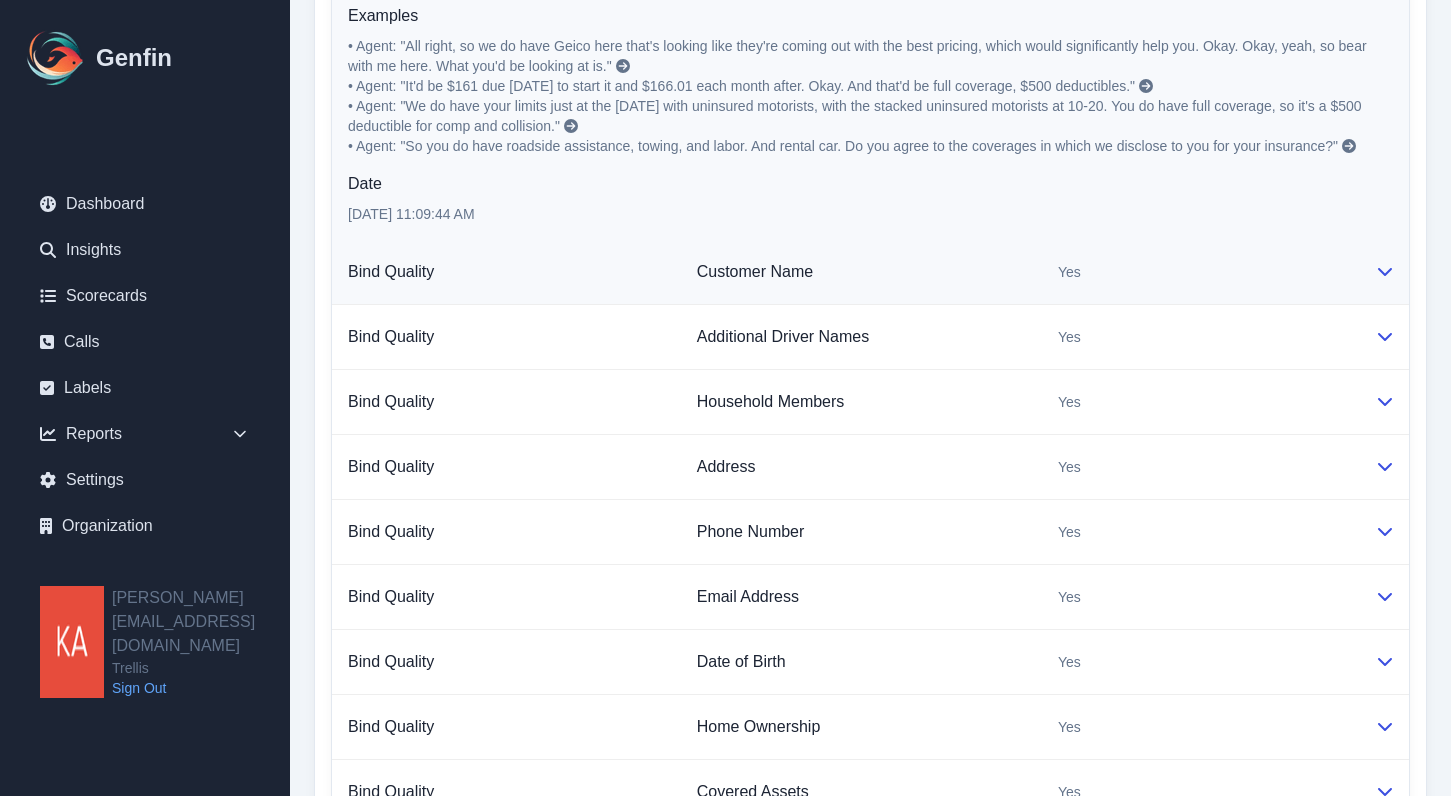 click on "Customer Name" at bounding box center [861, 272] 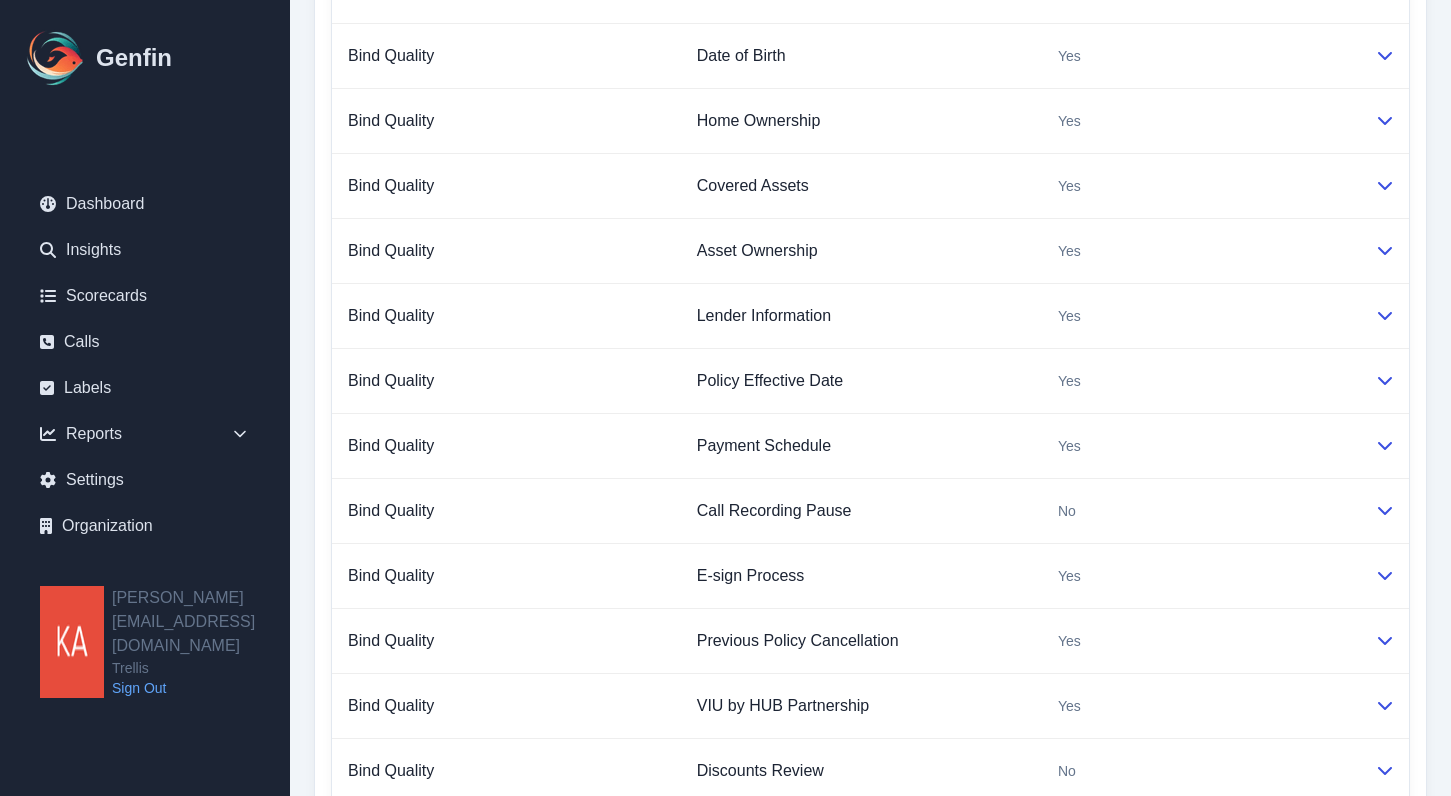 scroll, scrollTop: 3122, scrollLeft: 0, axis: vertical 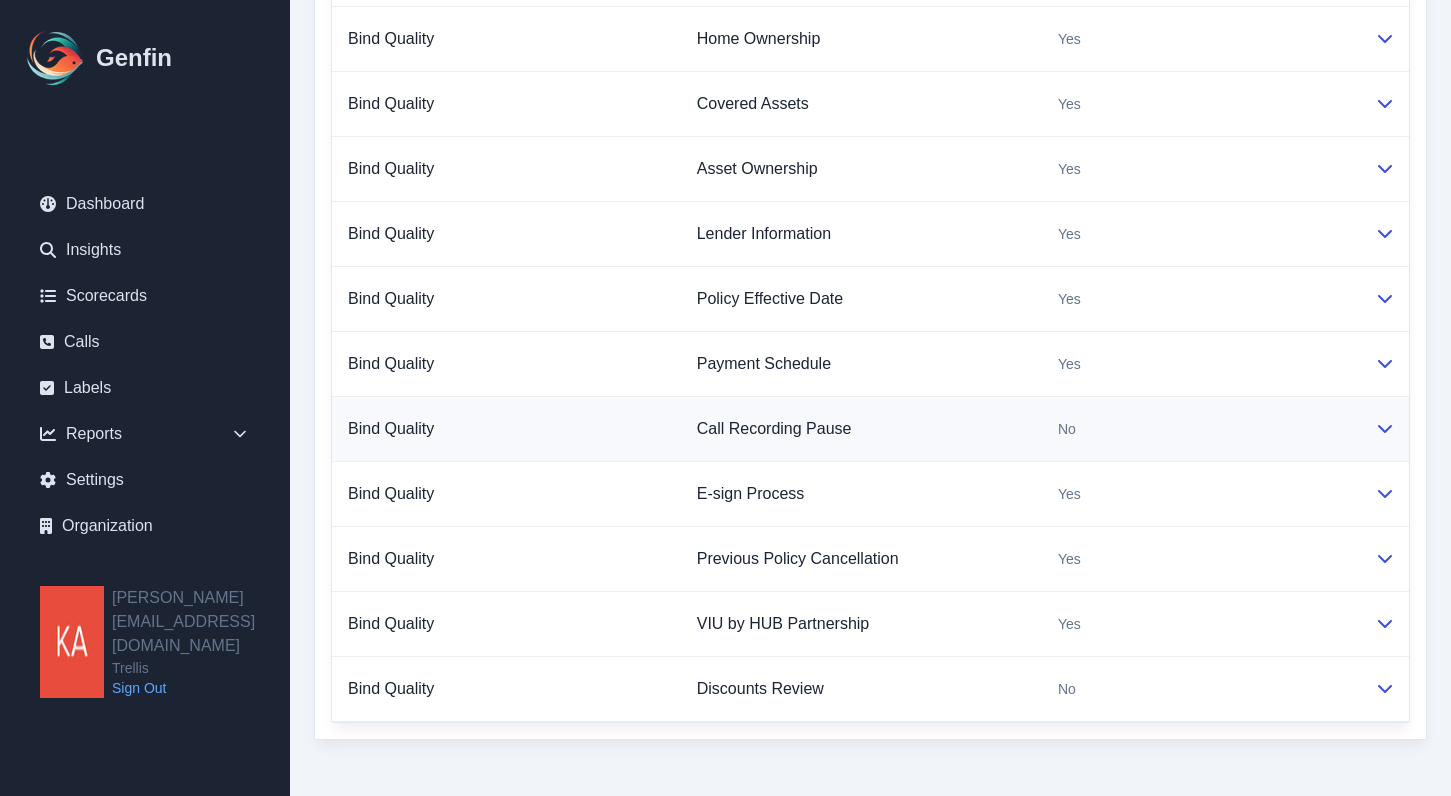 click on "Call Recording Pause" at bounding box center [861, 429] 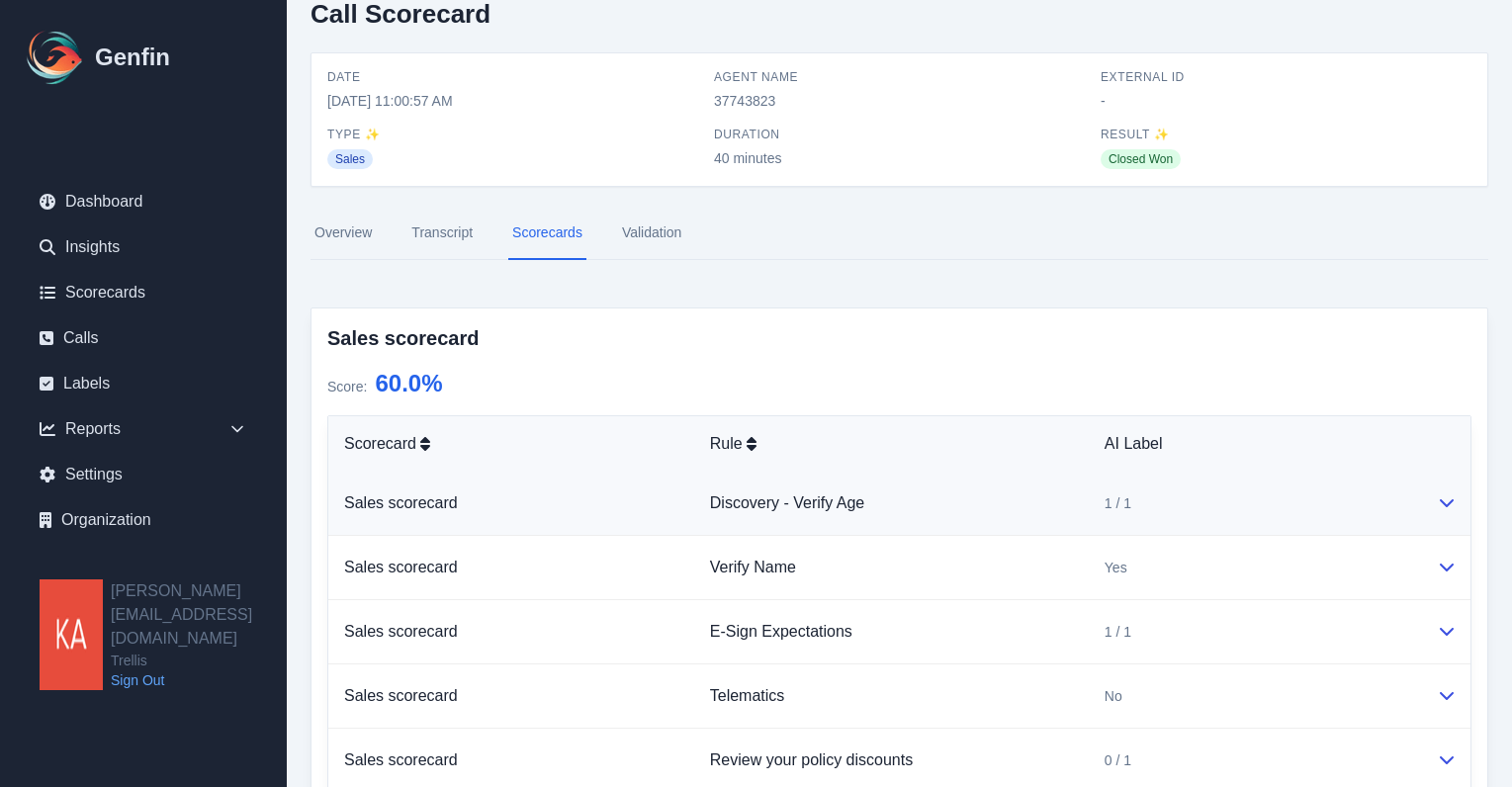 scroll, scrollTop: 44, scrollLeft: 0, axis: vertical 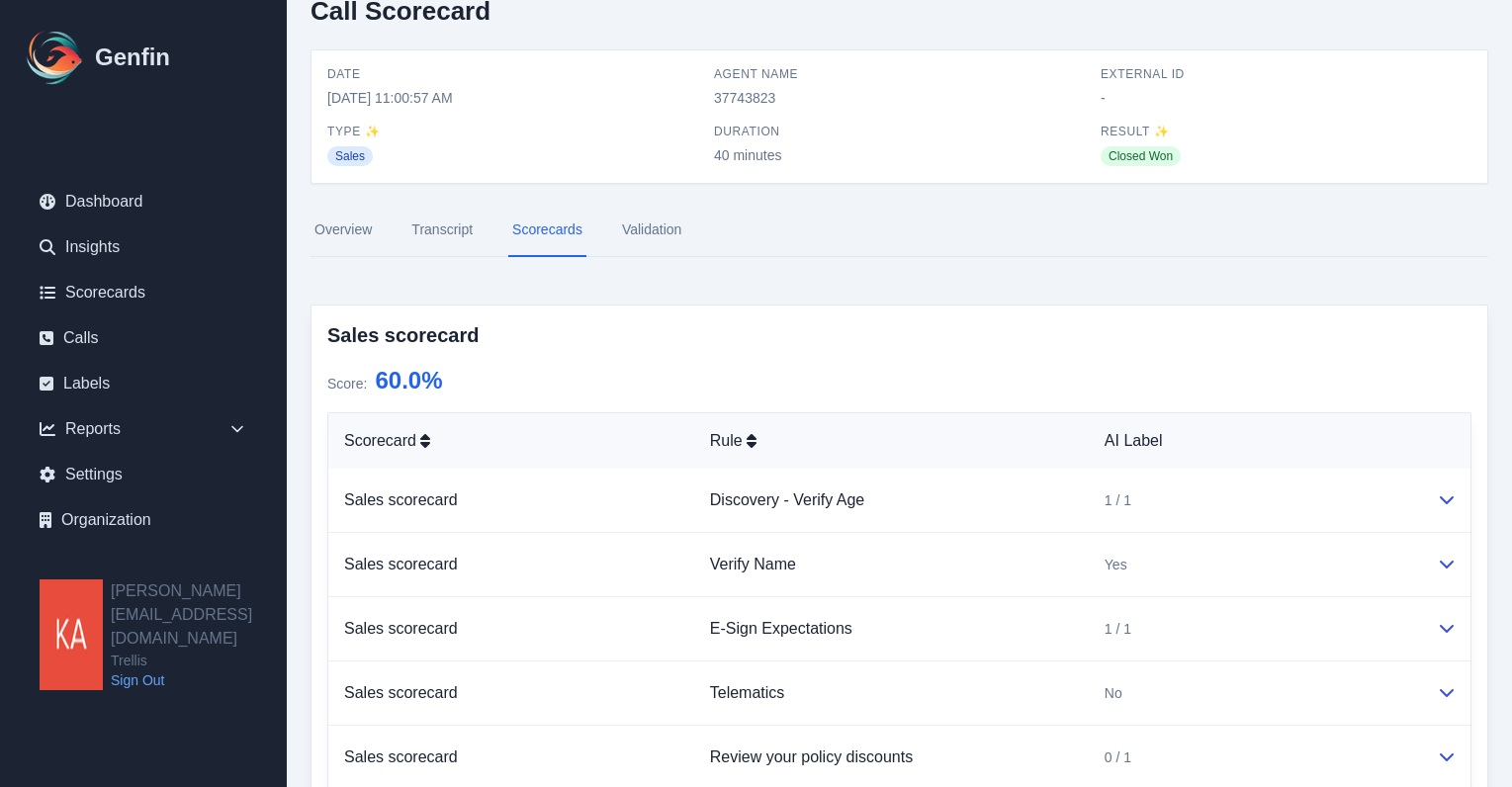 click on "Transcript" at bounding box center [442, 230] 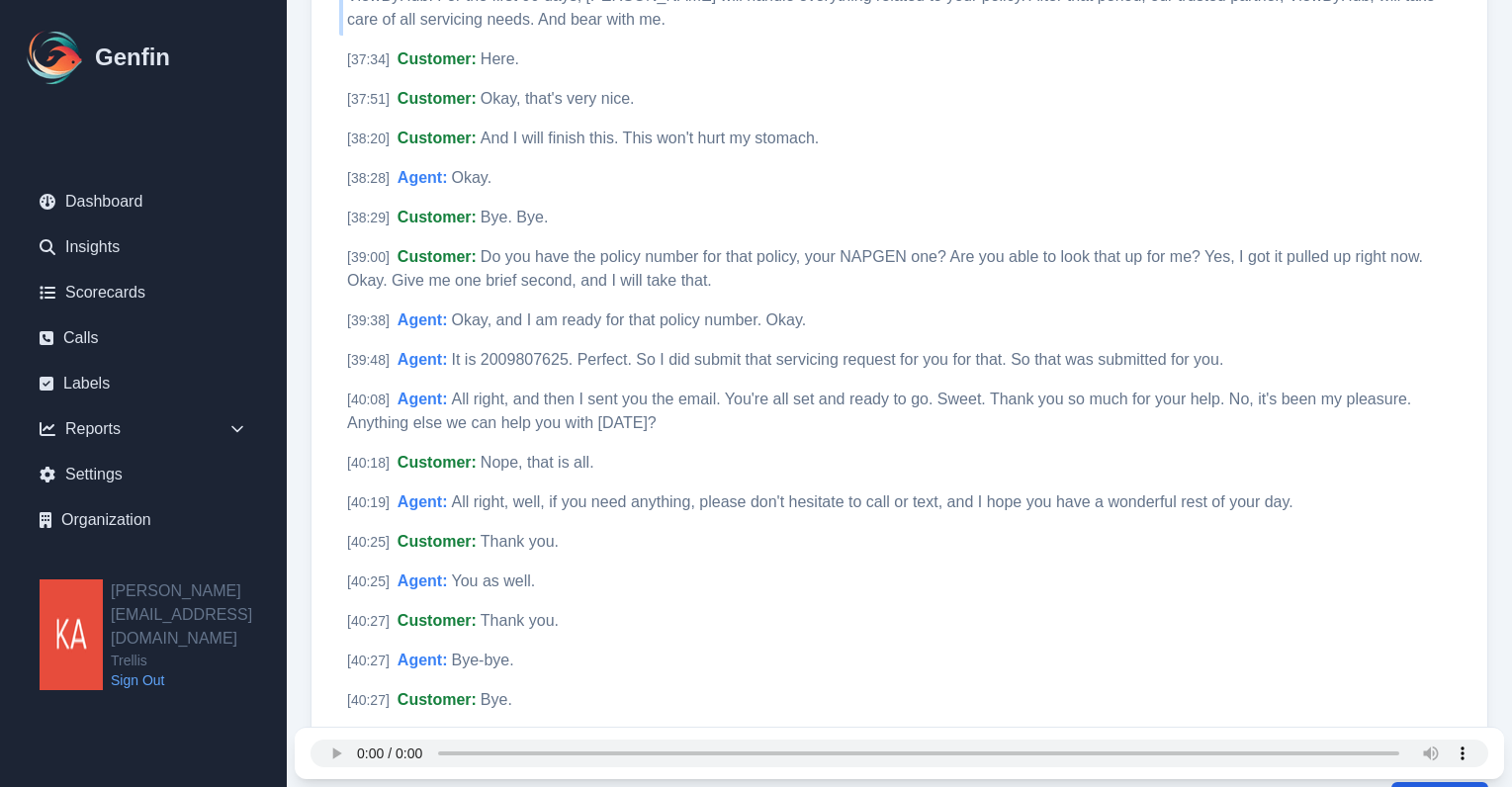 scroll, scrollTop: 6922, scrollLeft: 0, axis: vertical 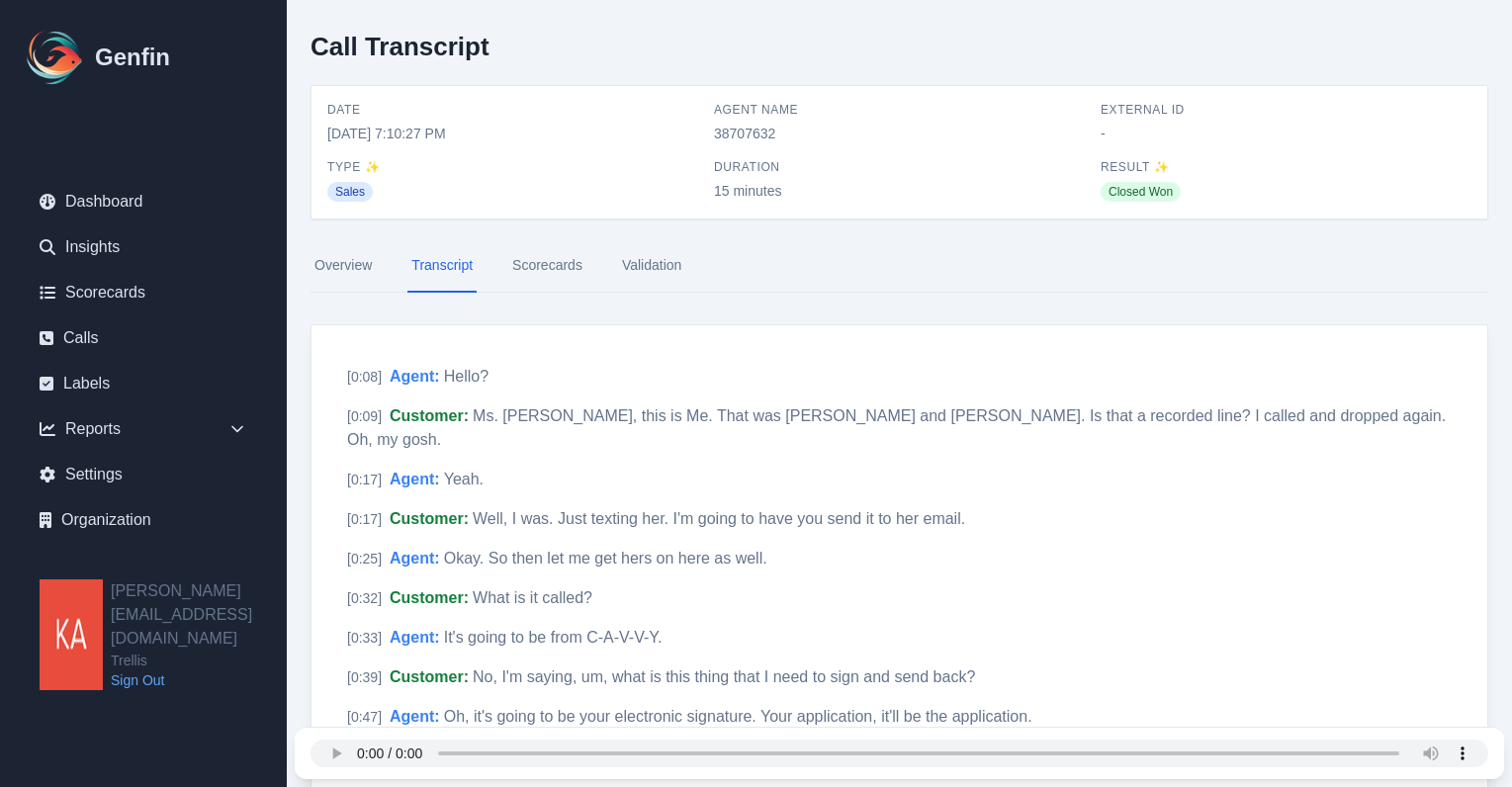 click on "Scorecards" at bounding box center (547, 266) 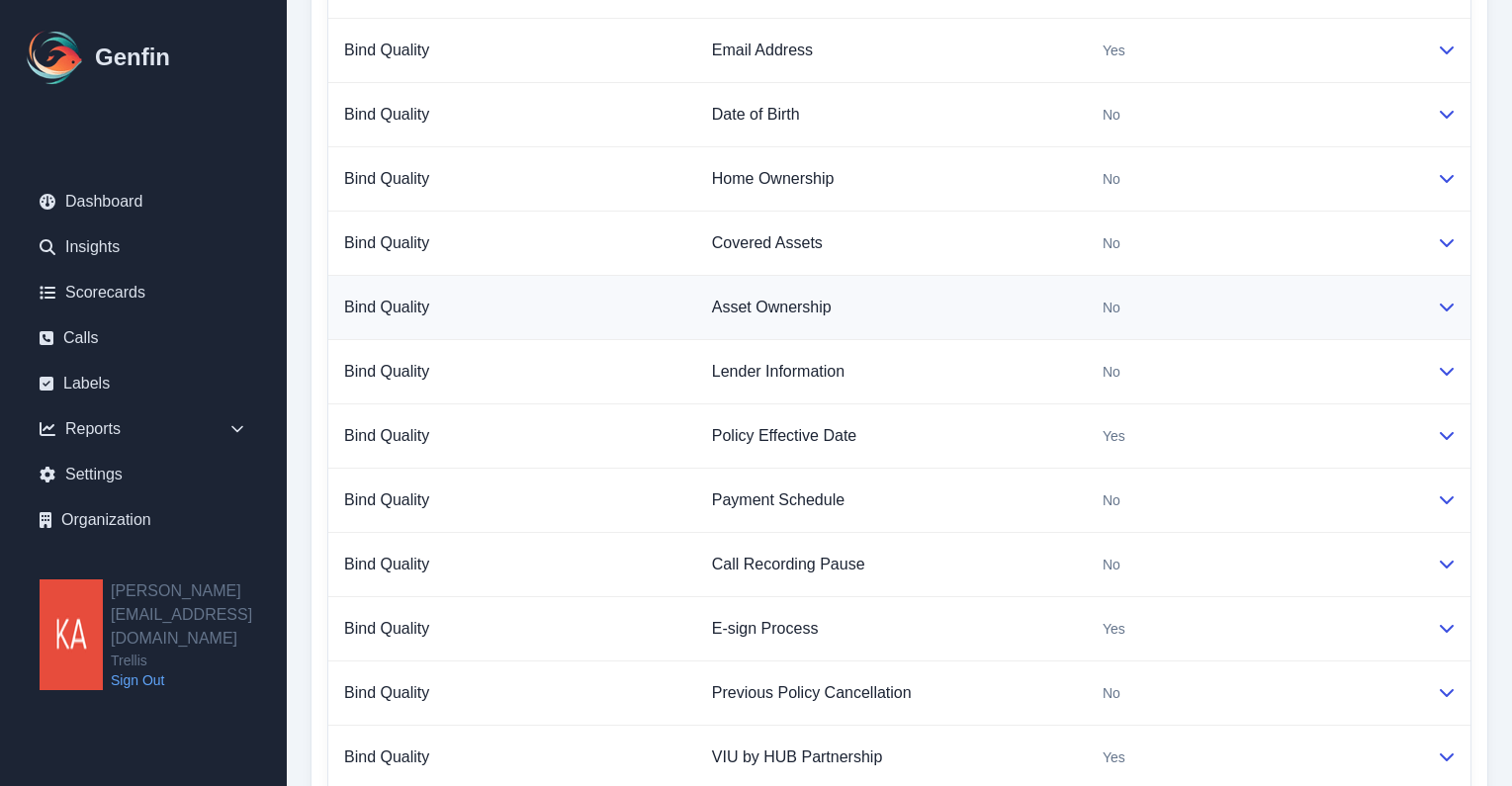 scroll, scrollTop: 2282, scrollLeft: 0, axis: vertical 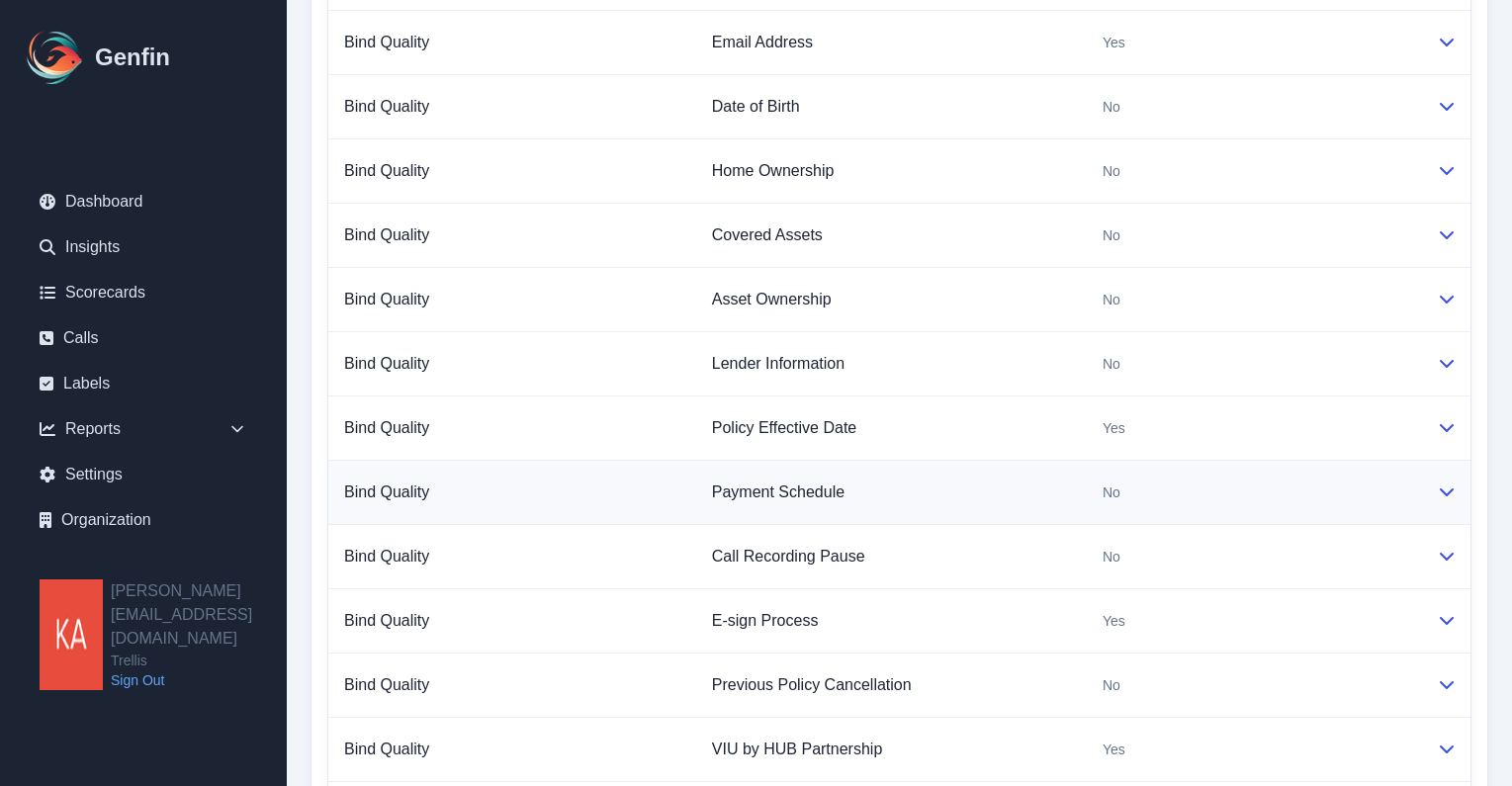click on "Payment Schedule" at bounding box center (891, 492) 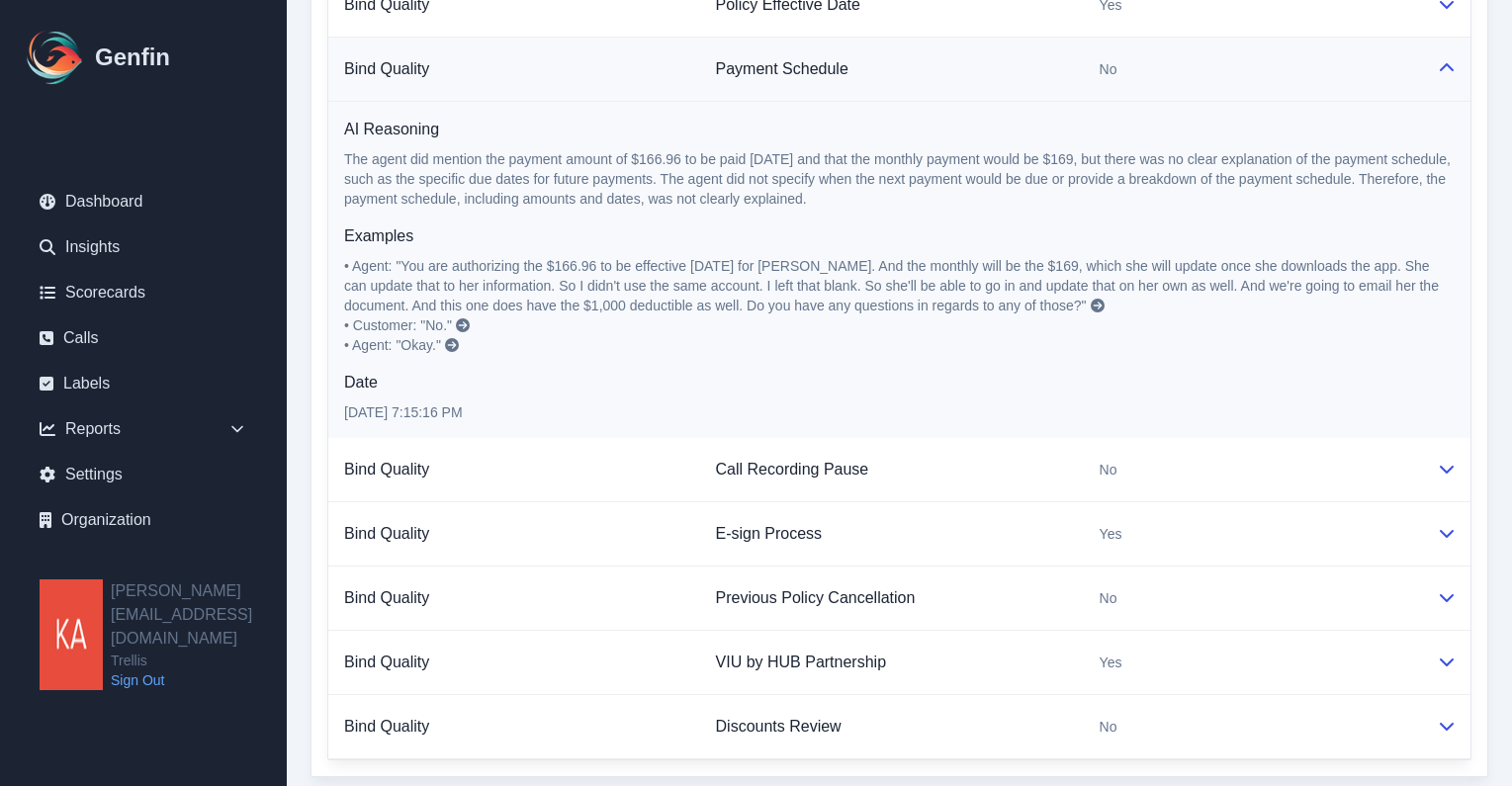 scroll, scrollTop: 2704, scrollLeft: 0, axis: vertical 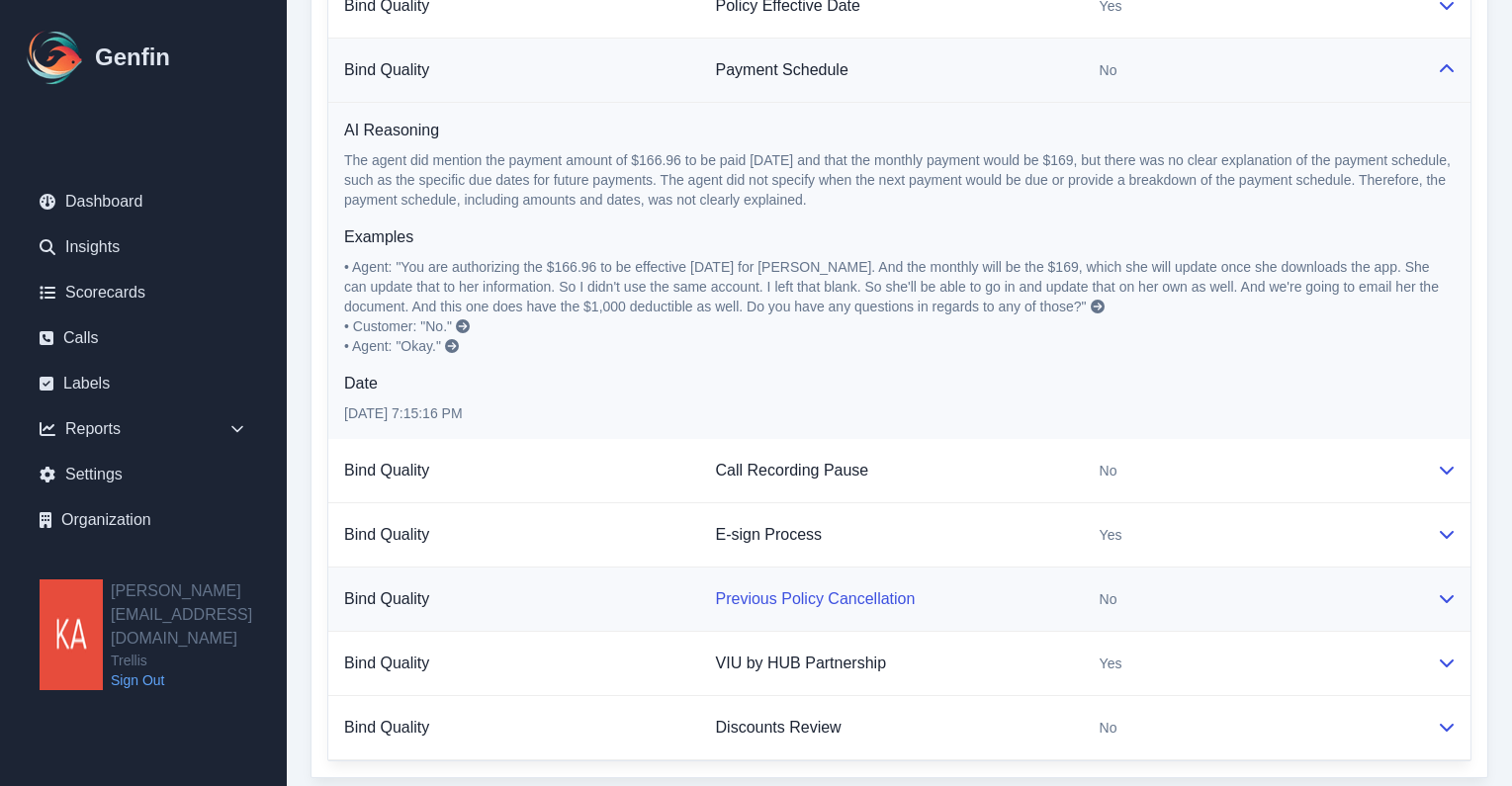 click on "Previous Policy Cancellation" at bounding box center [816, 598] 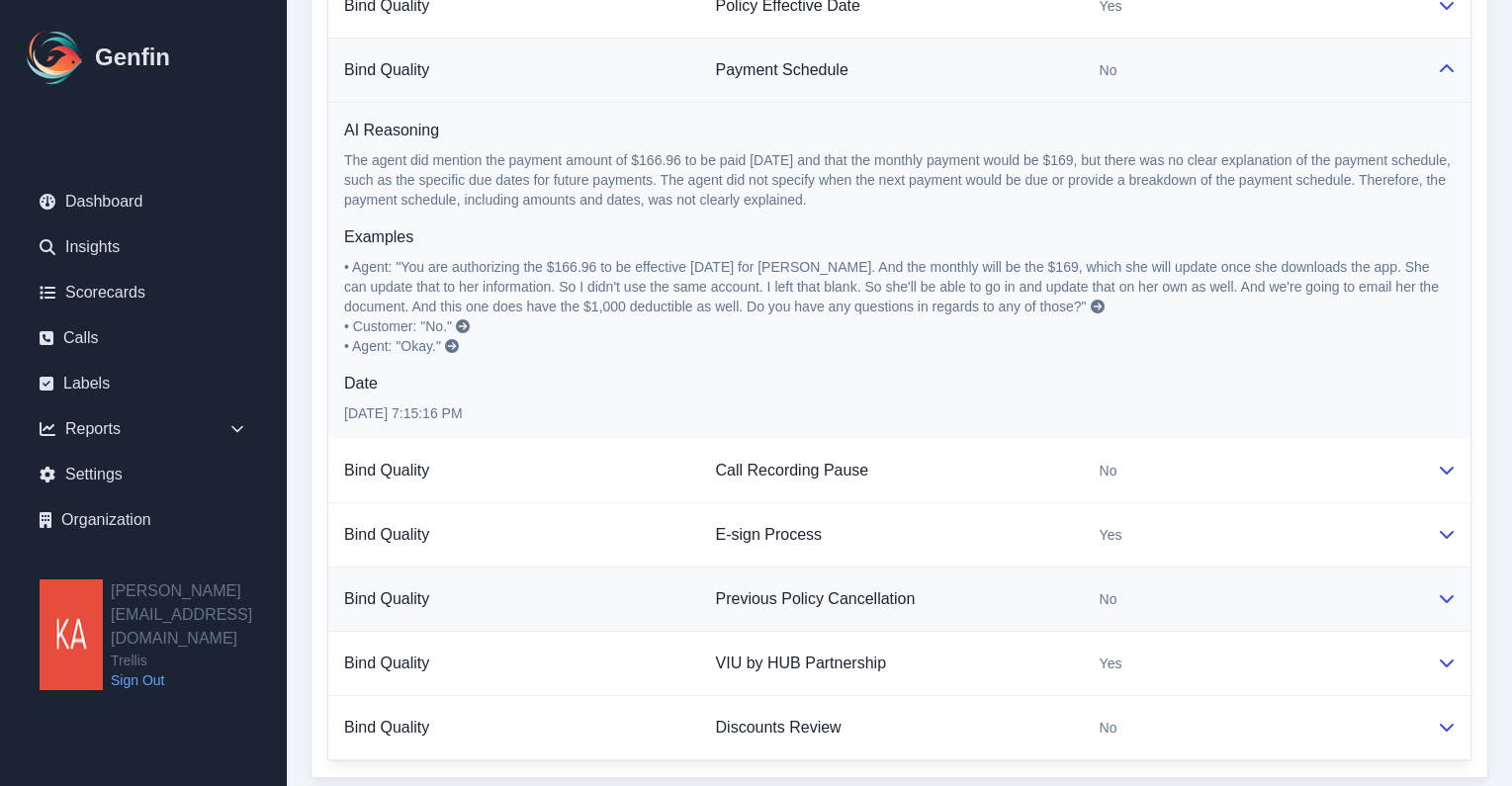 click 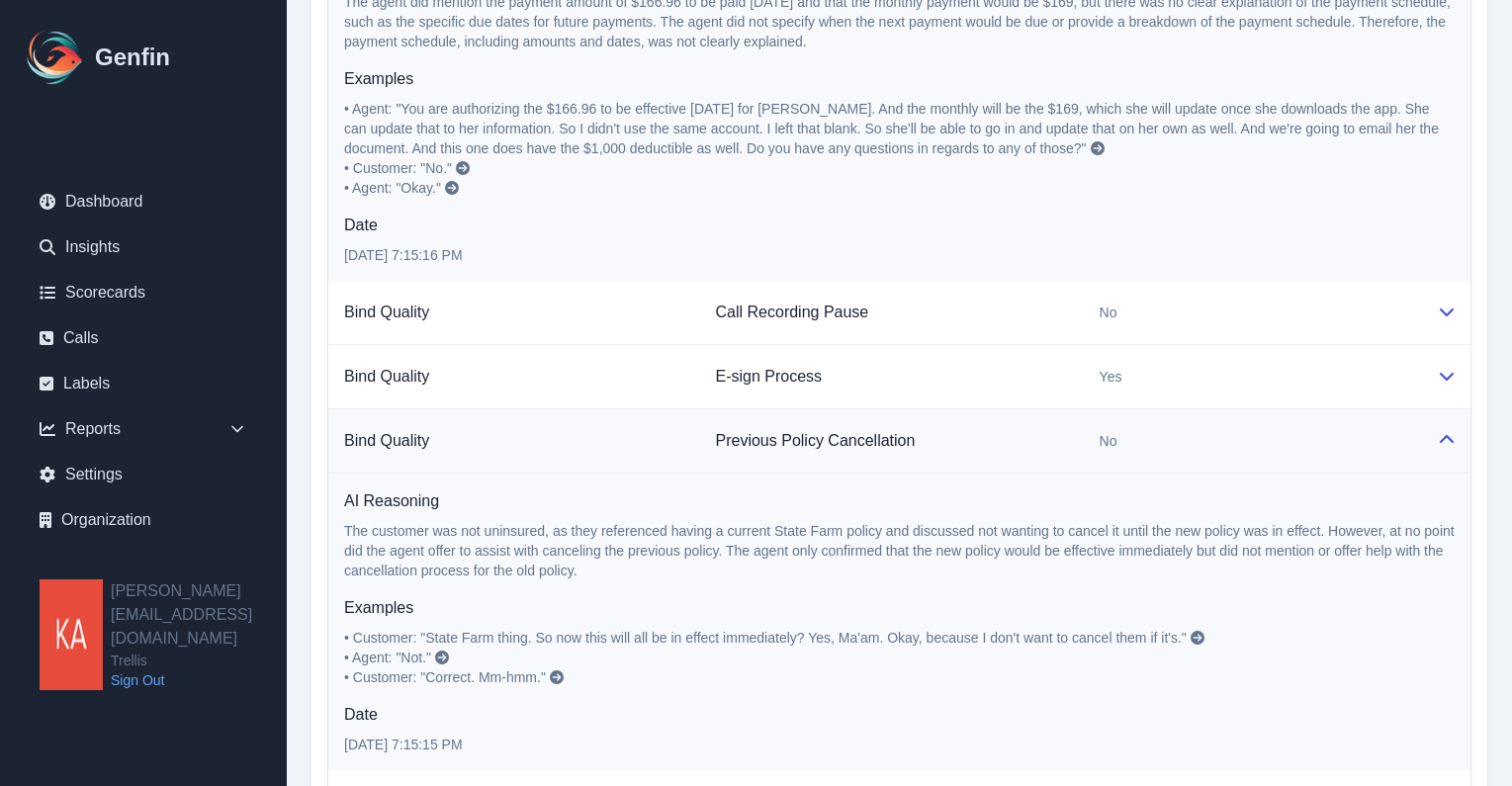scroll, scrollTop: 2976, scrollLeft: 0, axis: vertical 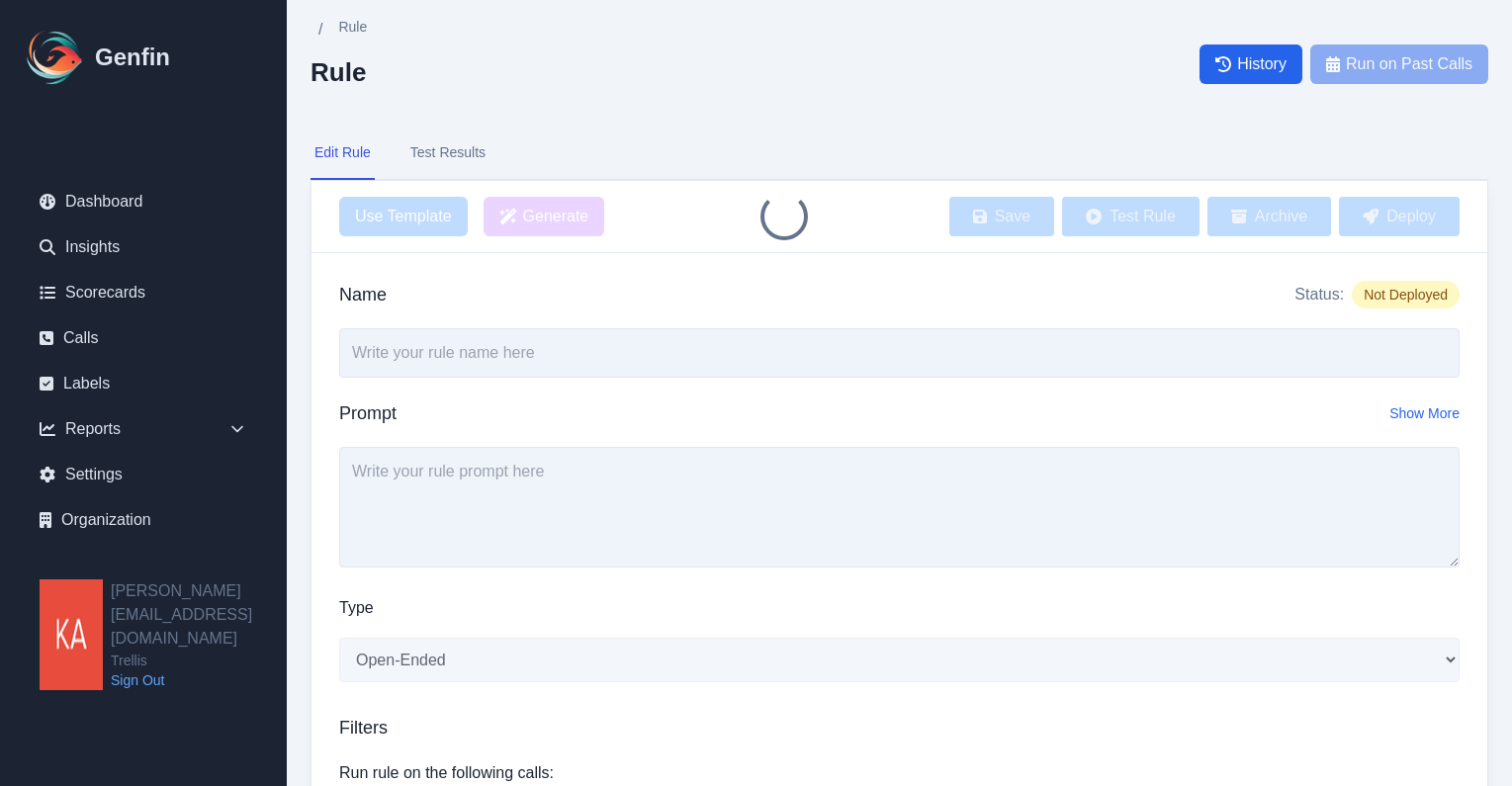 type on "Previous Policy Cancellation" 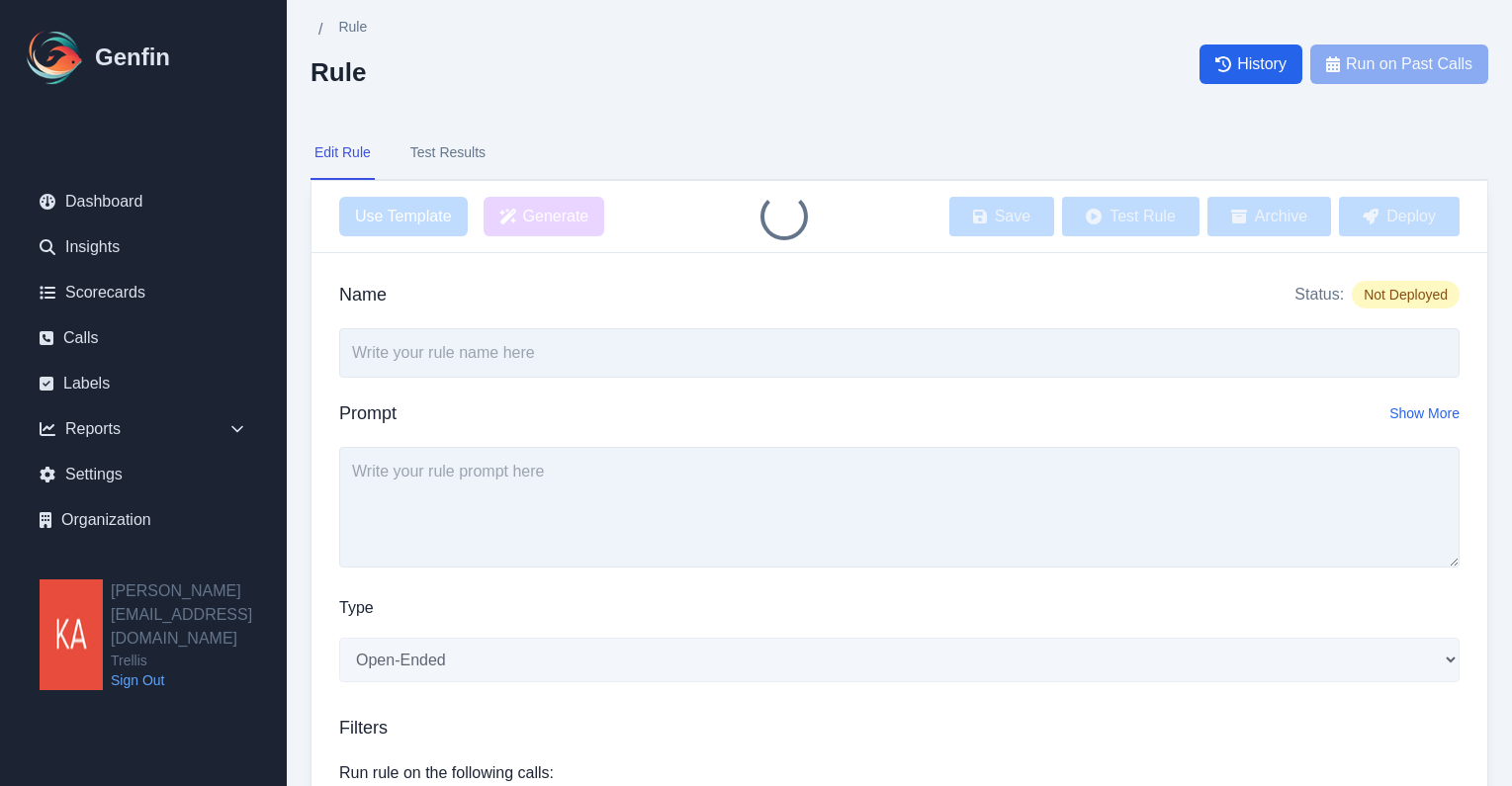 select on "Yes/No" 